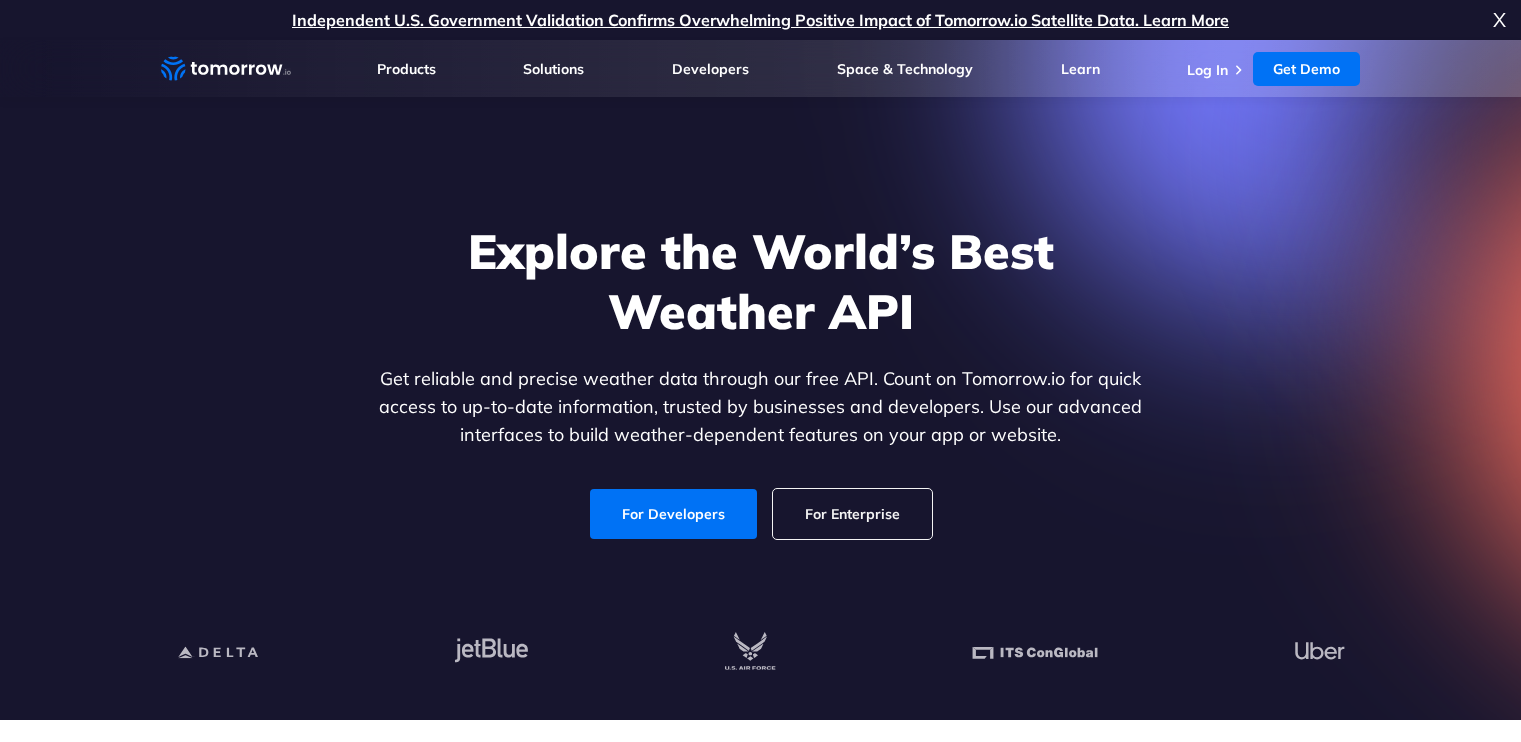 scroll, scrollTop: 0, scrollLeft: 0, axis: both 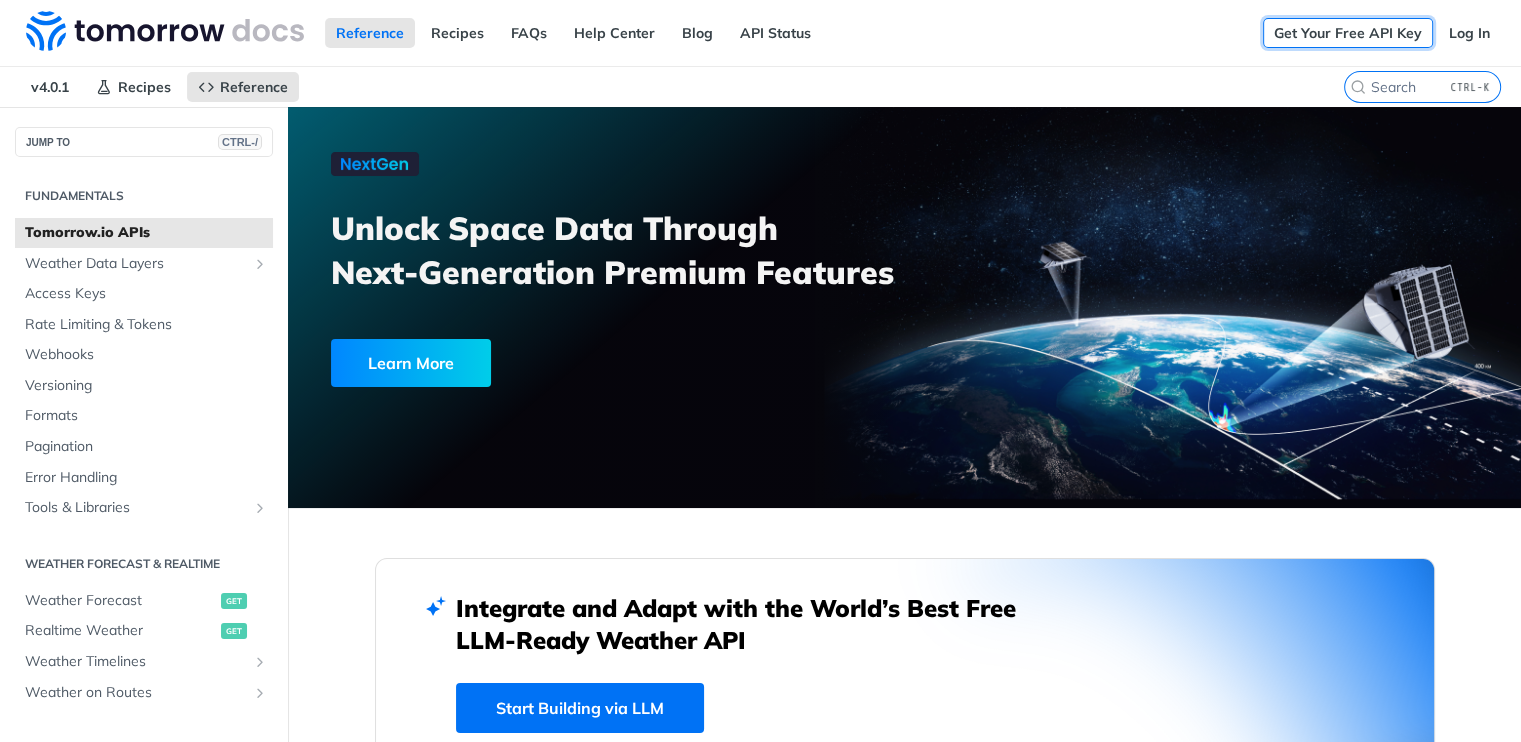 click on "Get Your Free API Key" at bounding box center (1348, 33) 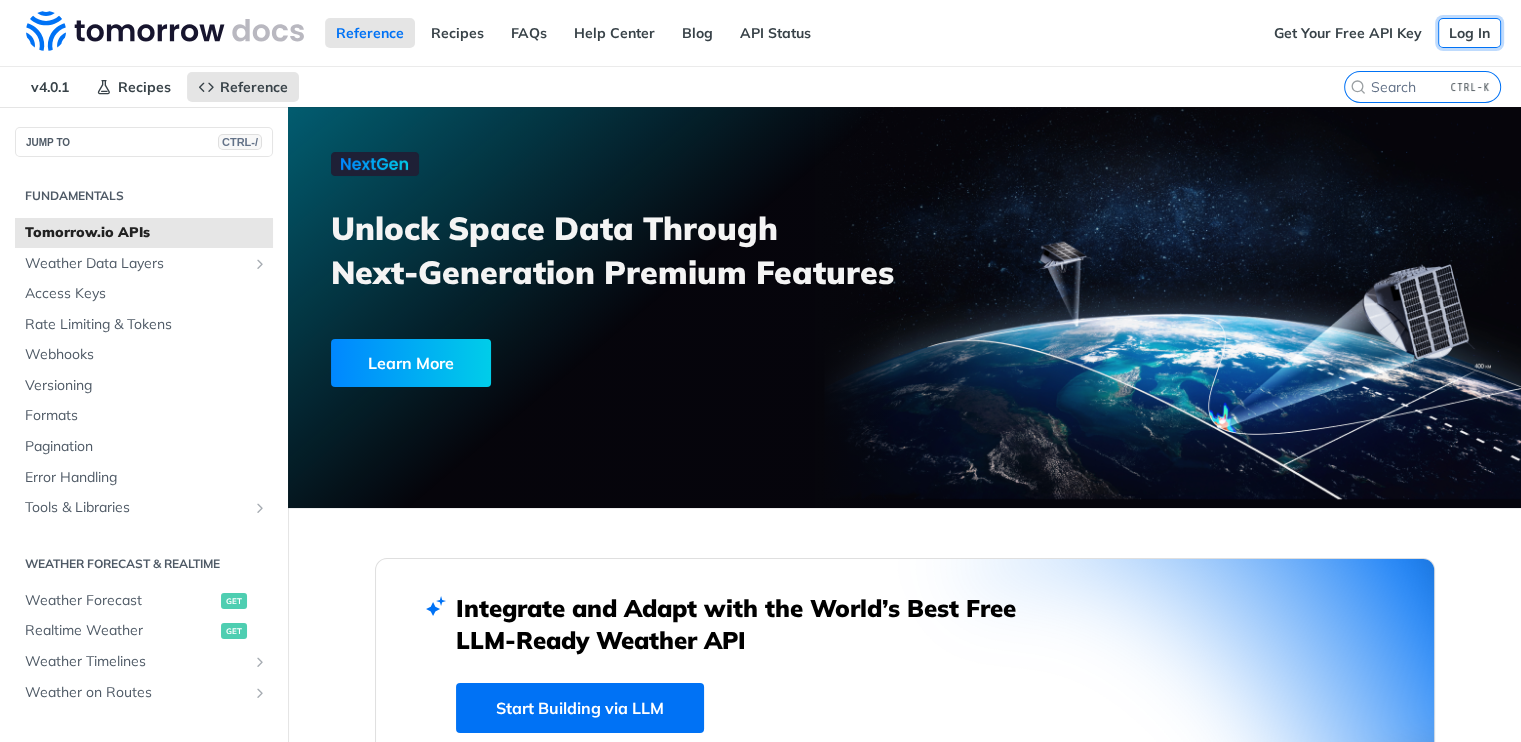 click on "Log In" at bounding box center [1469, 33] 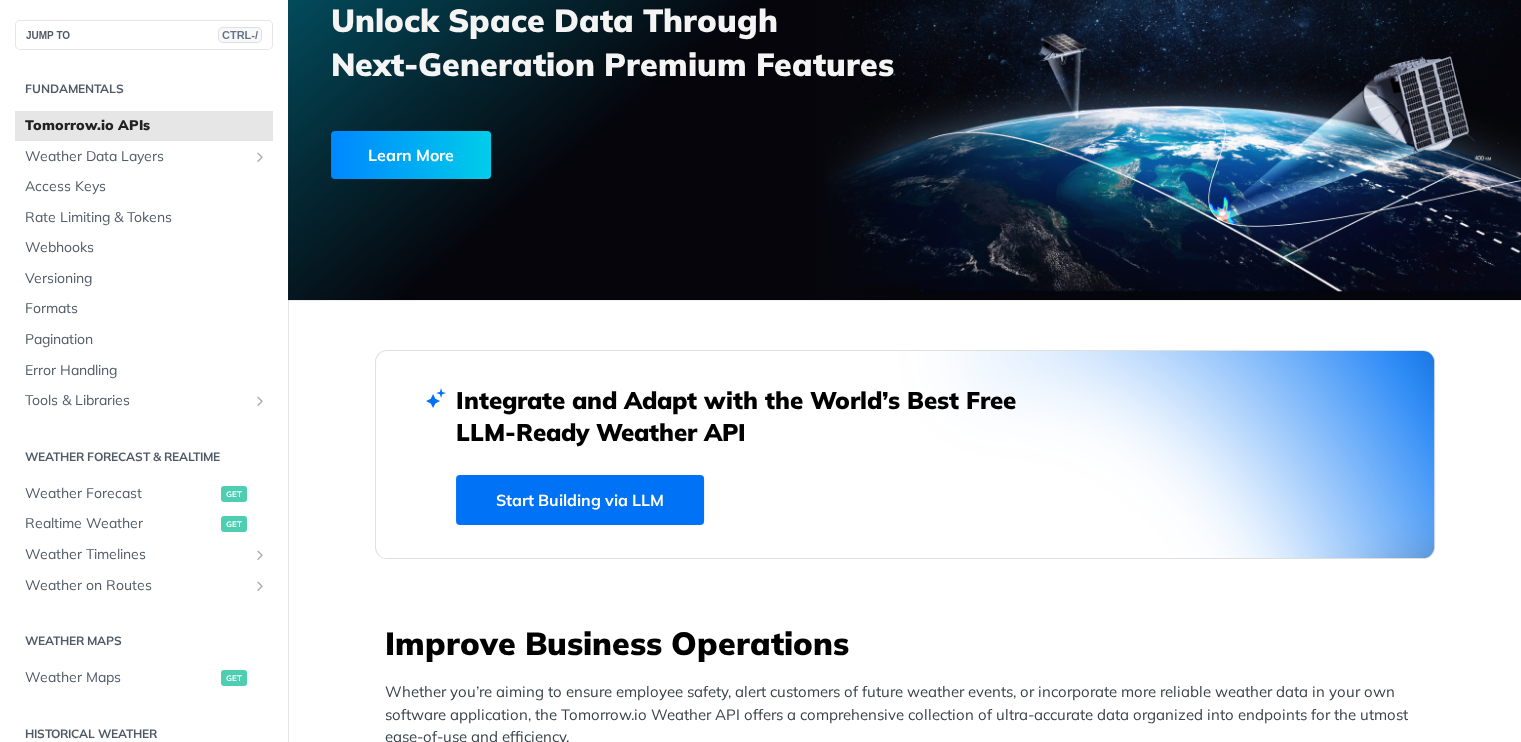 scroll, scrollTop: 208, scrollLeft: 0, axis: vertical 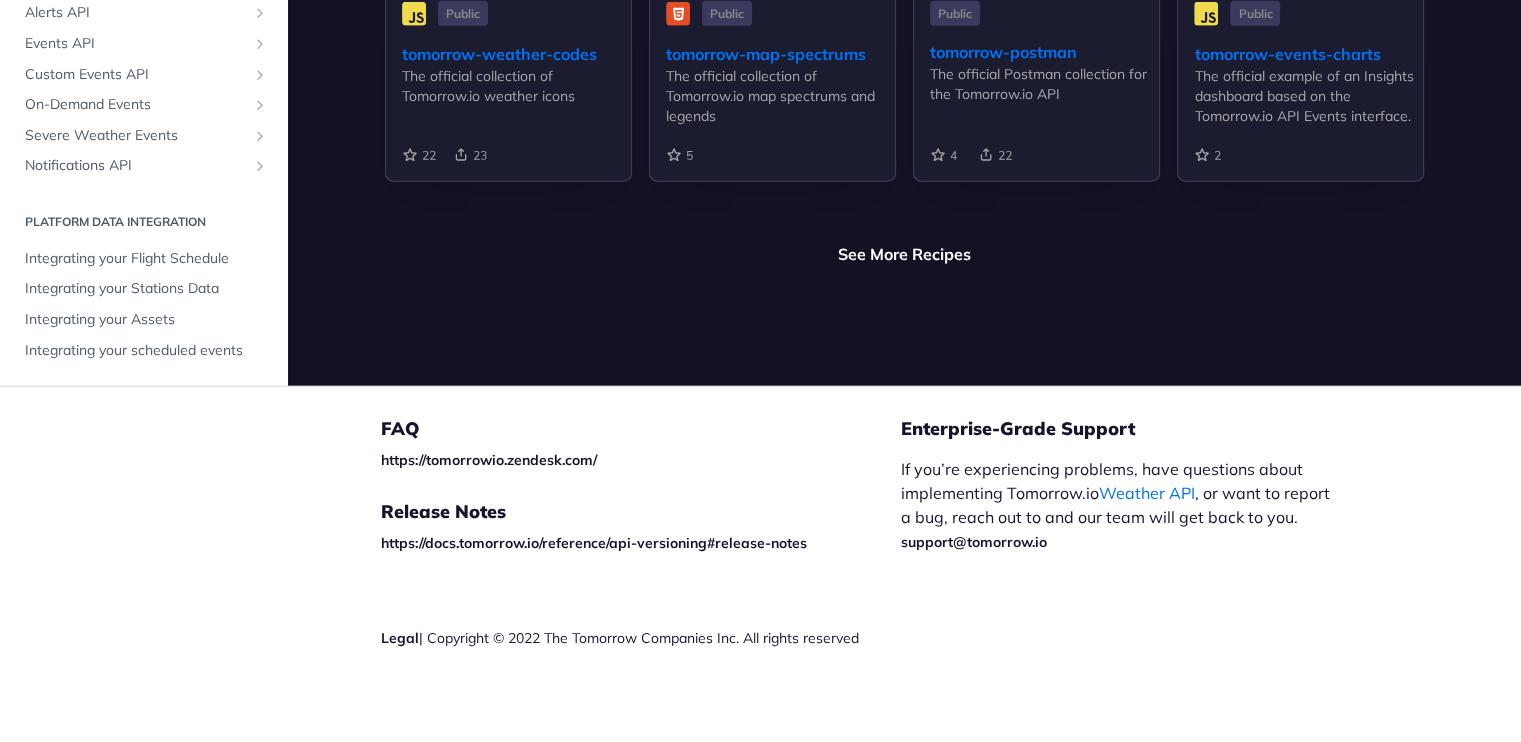 click on "Release Notes" at bounding box center (641, 512) 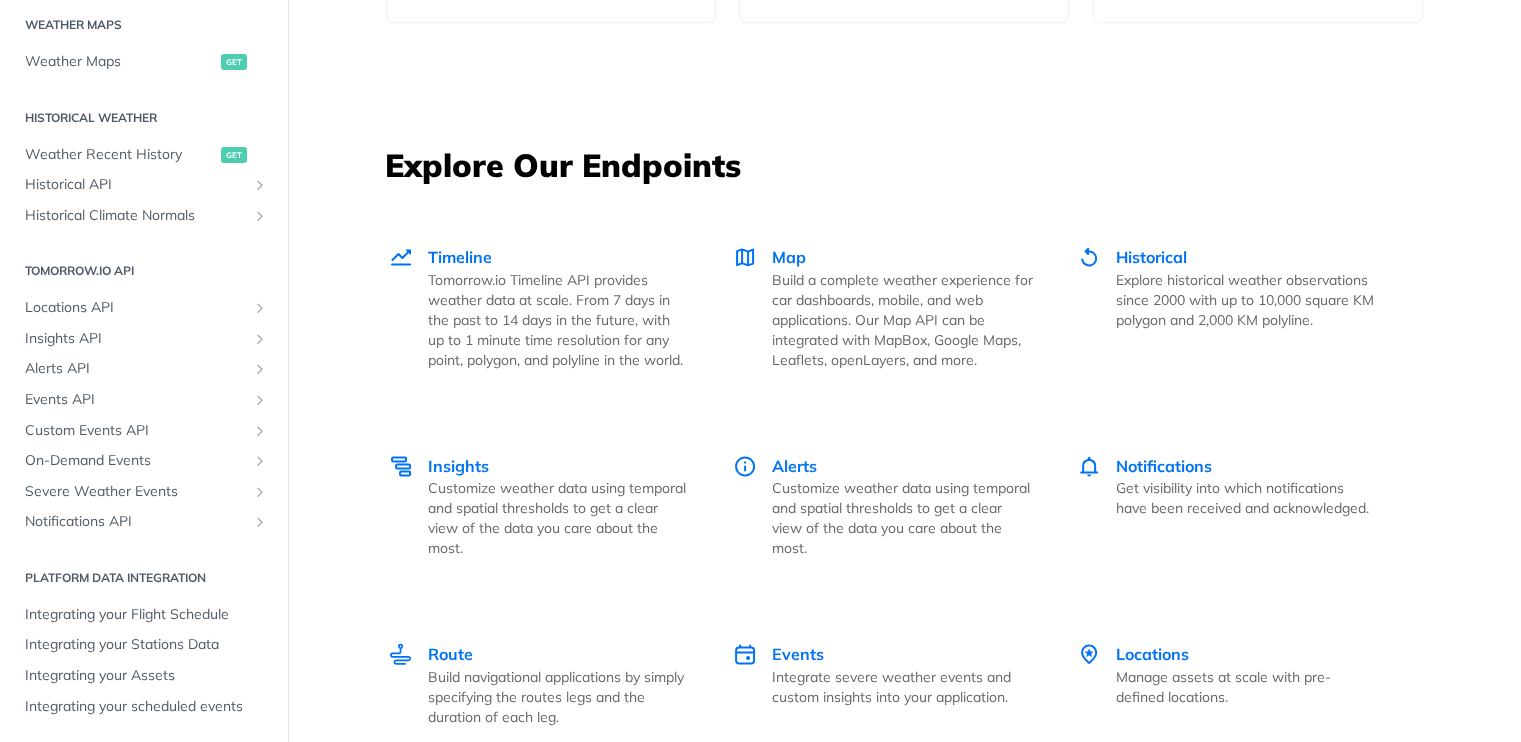 scroll, scrollTop: 2635, scrollLeft: 0, axis: vertical 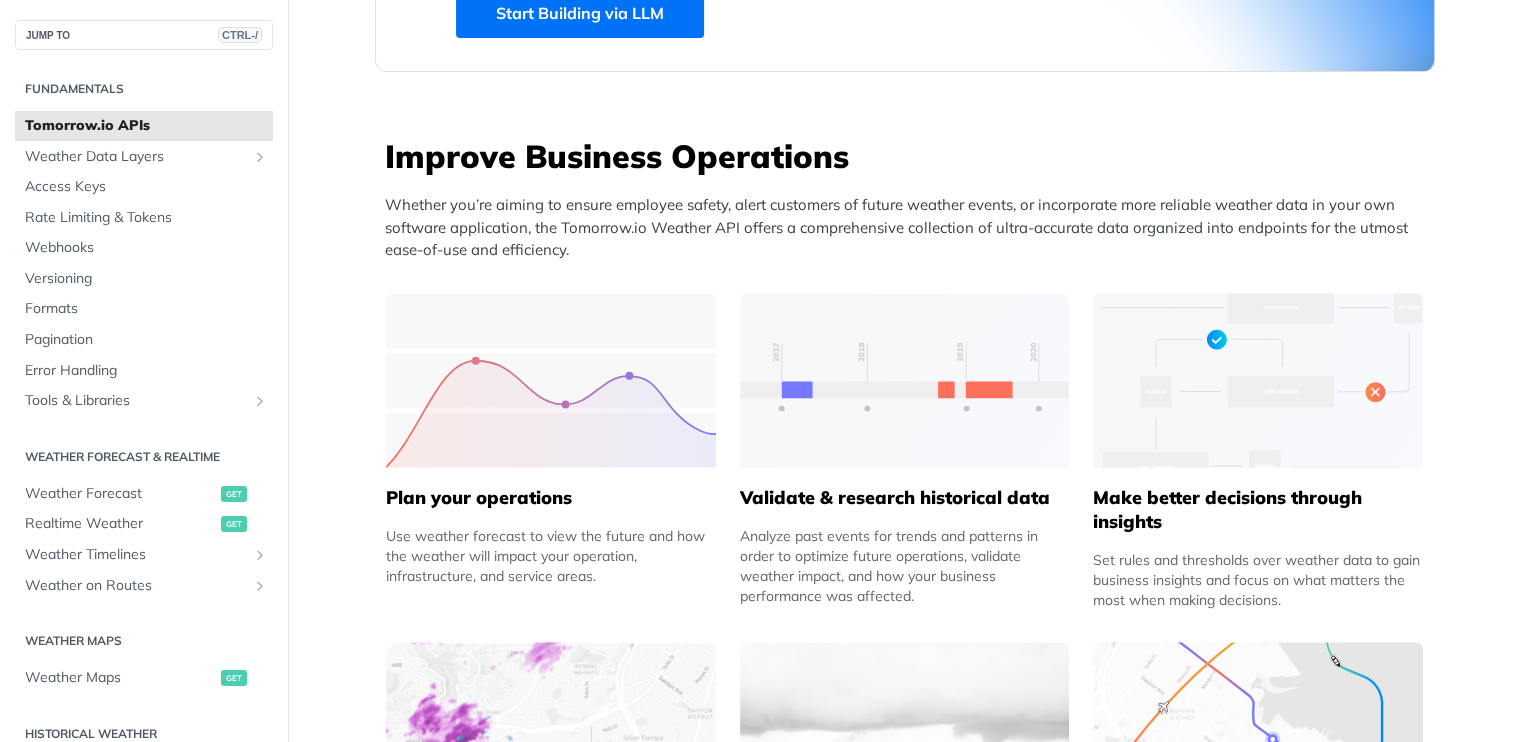 click at bounding box center [551, 380] 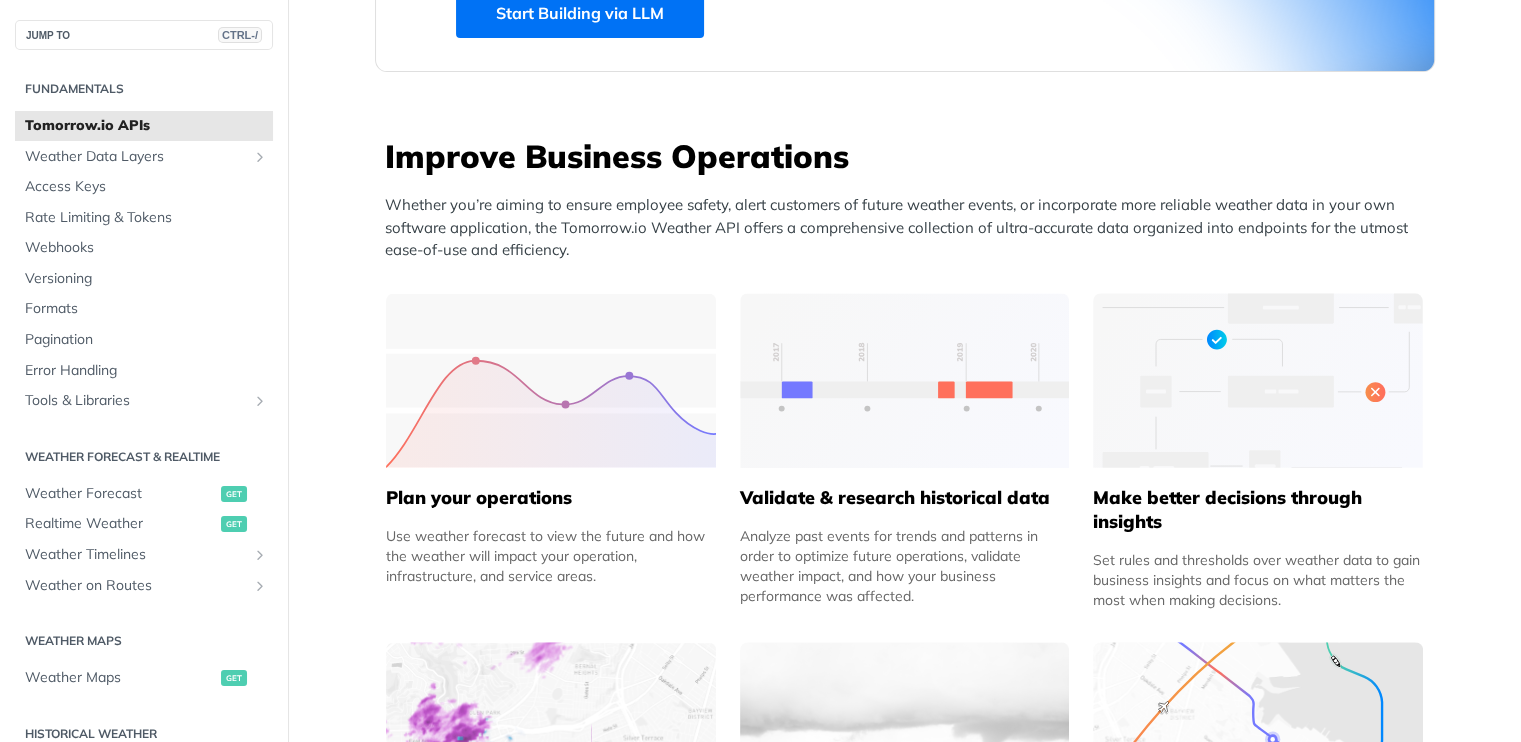 drag, startPoint x: 550, startPoint y: 409, endPoint x: 456, endPoint y: 552, distance: 171.1286 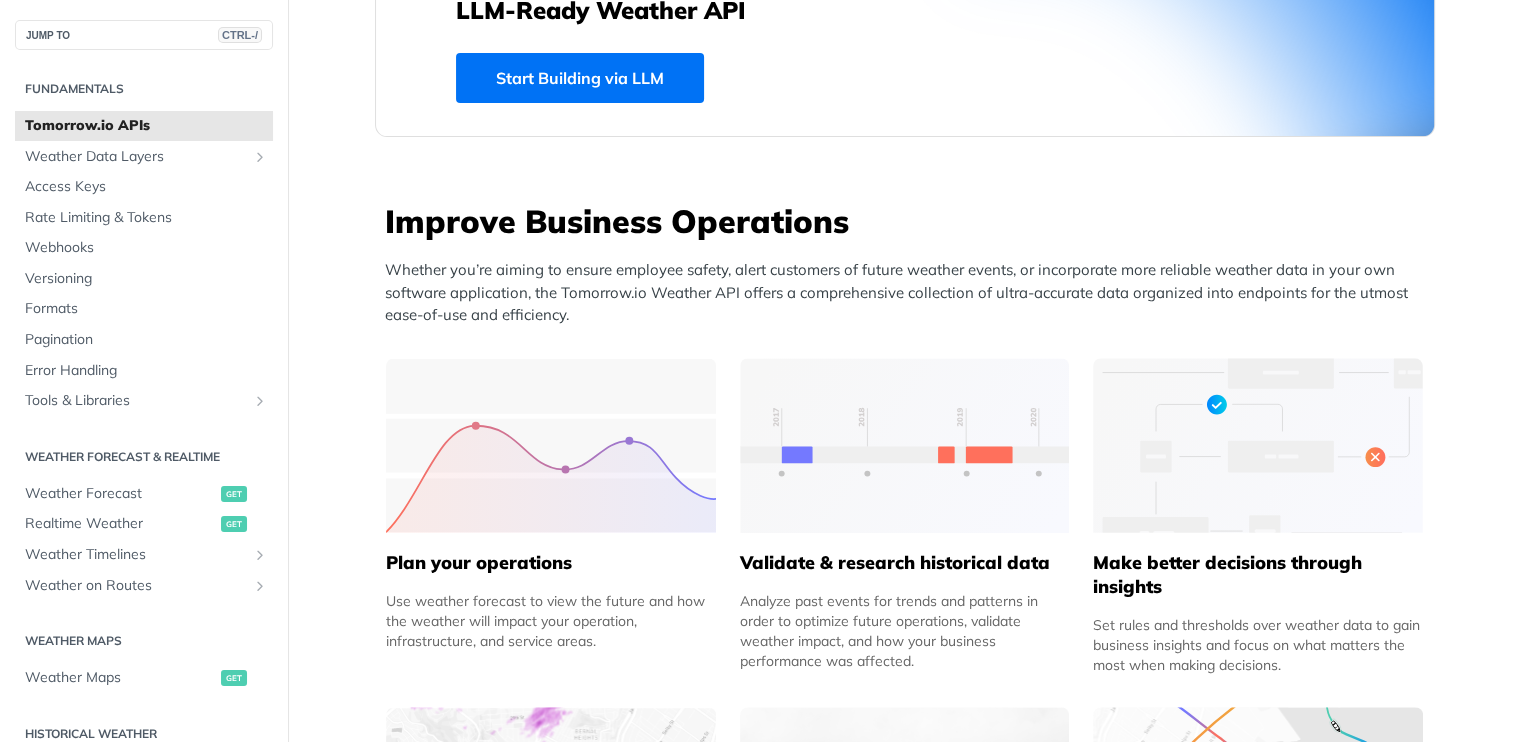 scroll, scrollTop: 719, scrollLeft: 0, axis: vertical 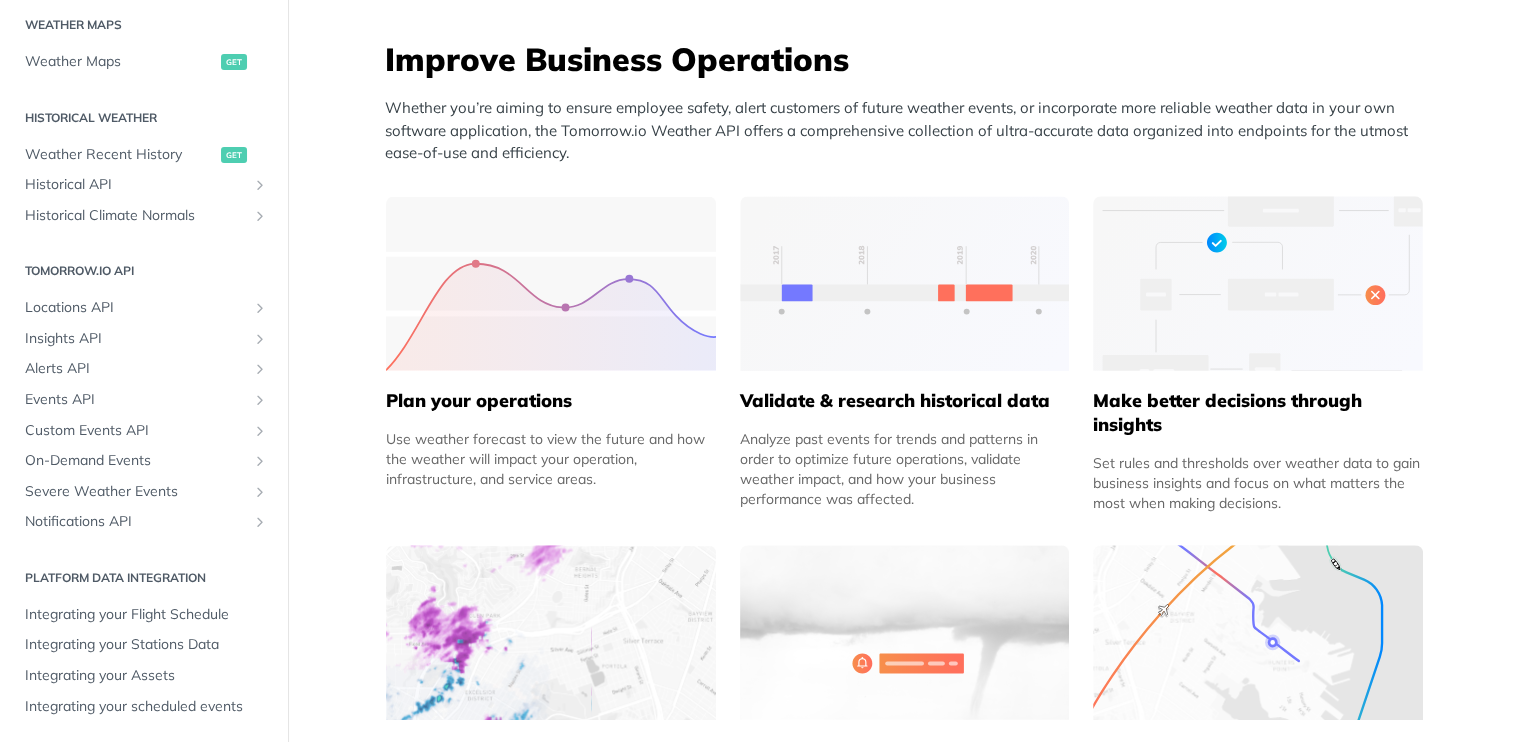 click on "Platform DATA integration Integrating your Flight Schedule Integrating your Stations Data Integrating your Assets Integrating your scheduled events" at bounding box center [144, 641] 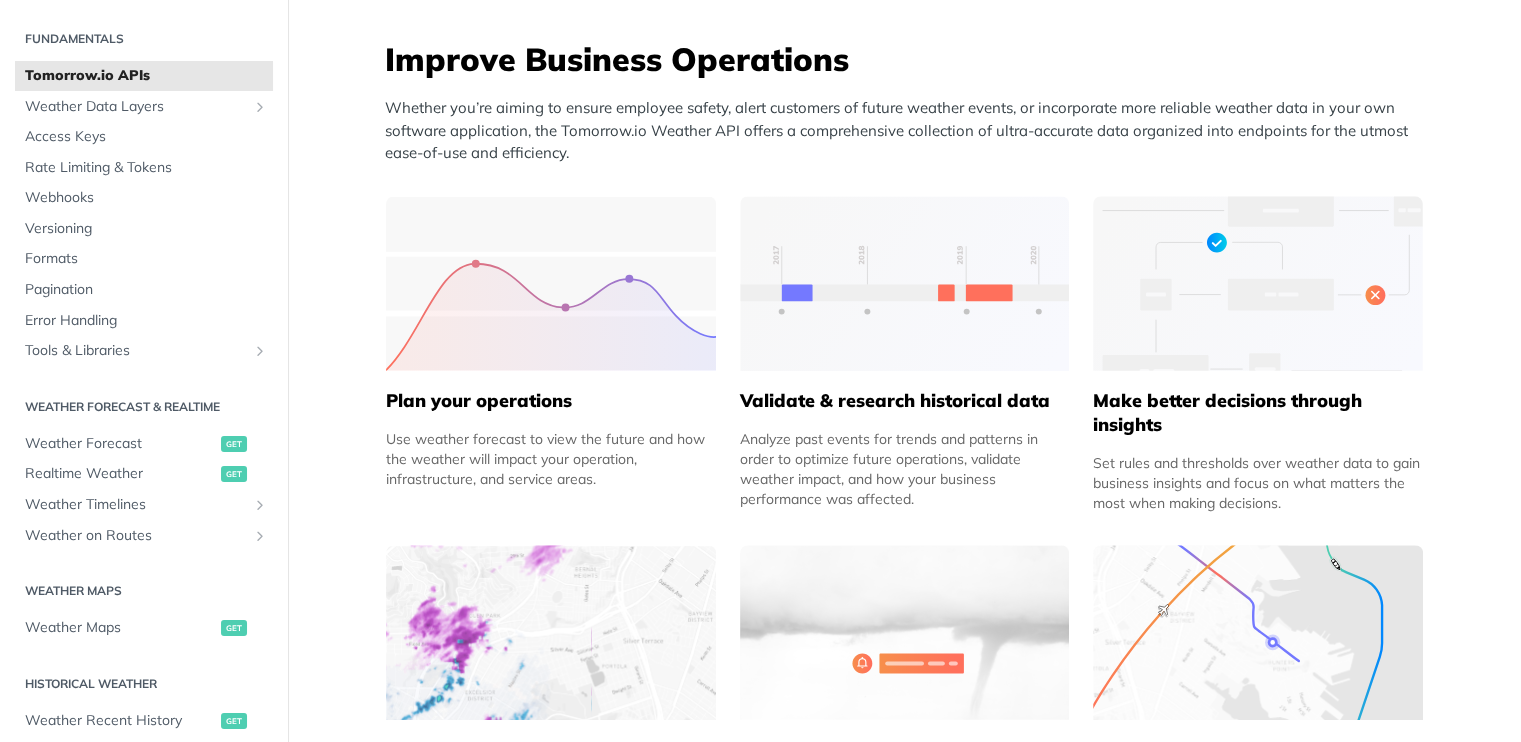 scroll, scrollTop: 51, scrollLeft: 0, axis: vertical 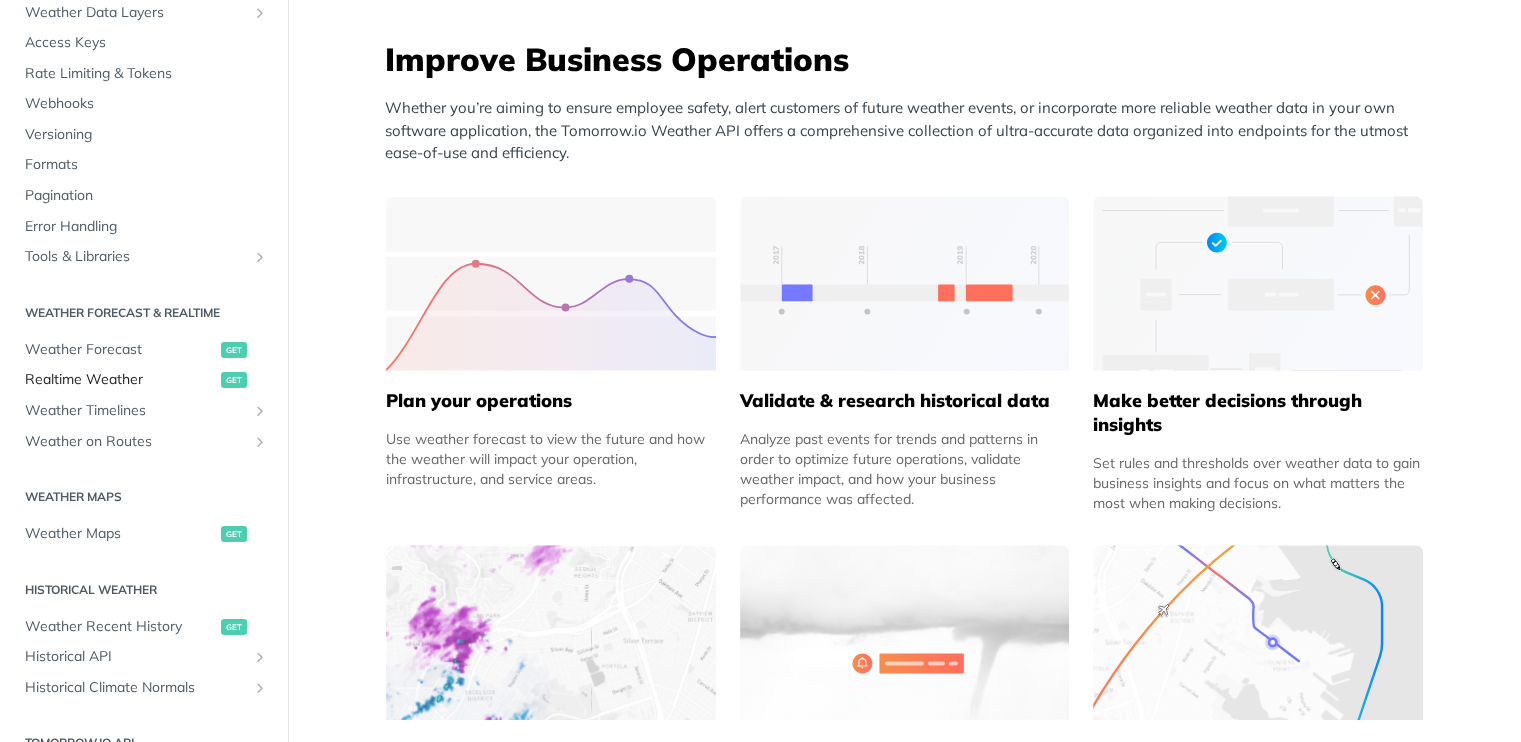 click on "Realtime Weather get" at bounding box center (144, 380) 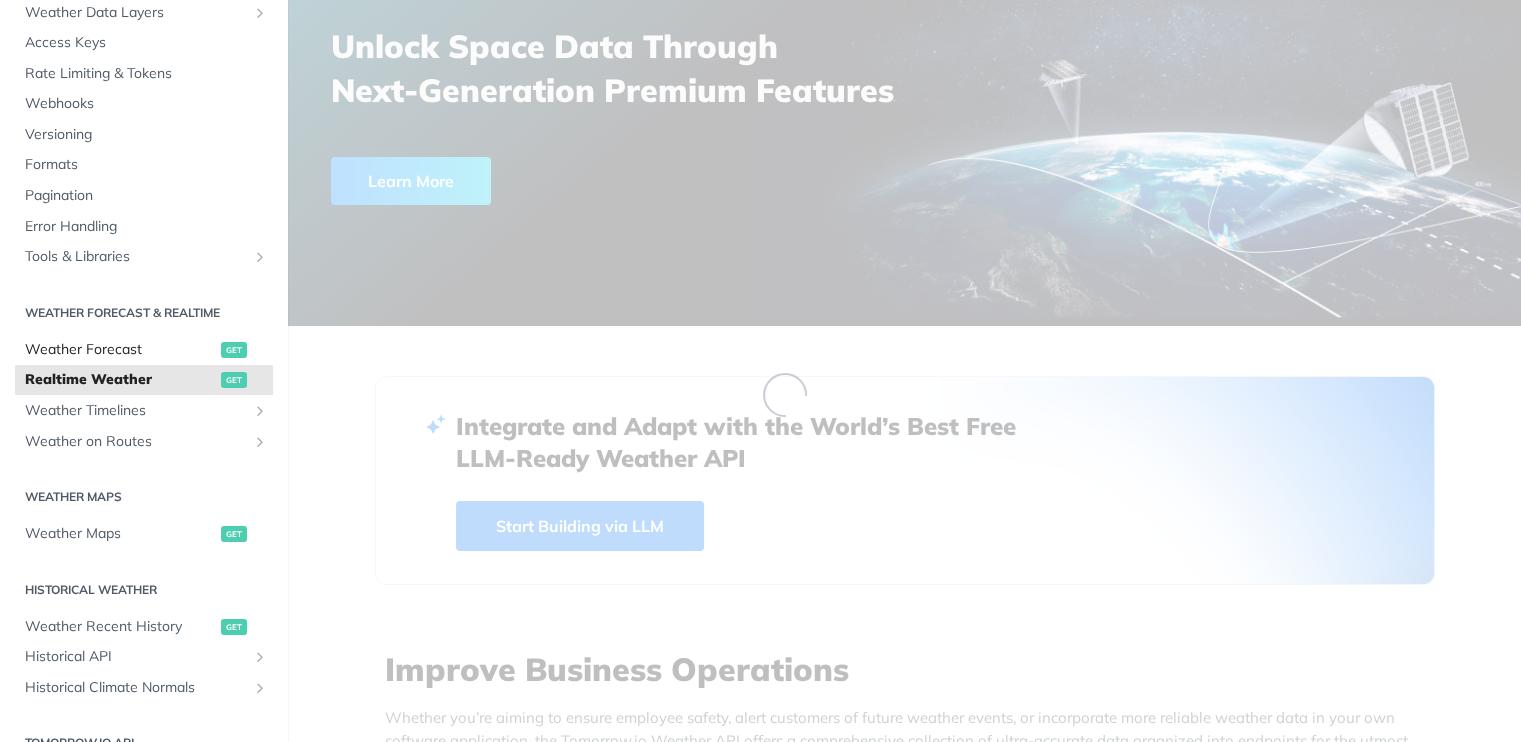 scroll, scrollTop: 0, scrollLeft: 0, axis: both 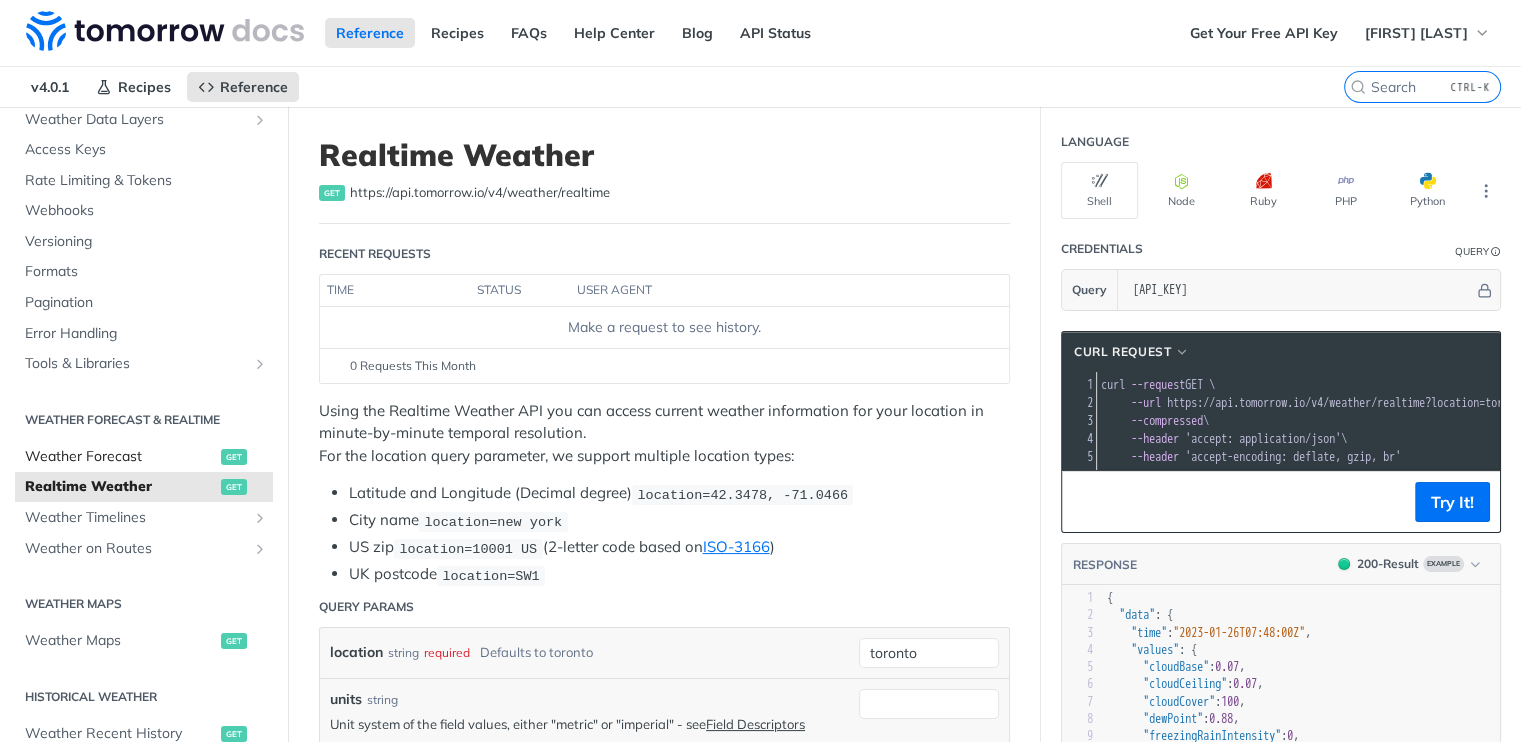 click on "Weather Forecast" at bounding box center (120, 457) 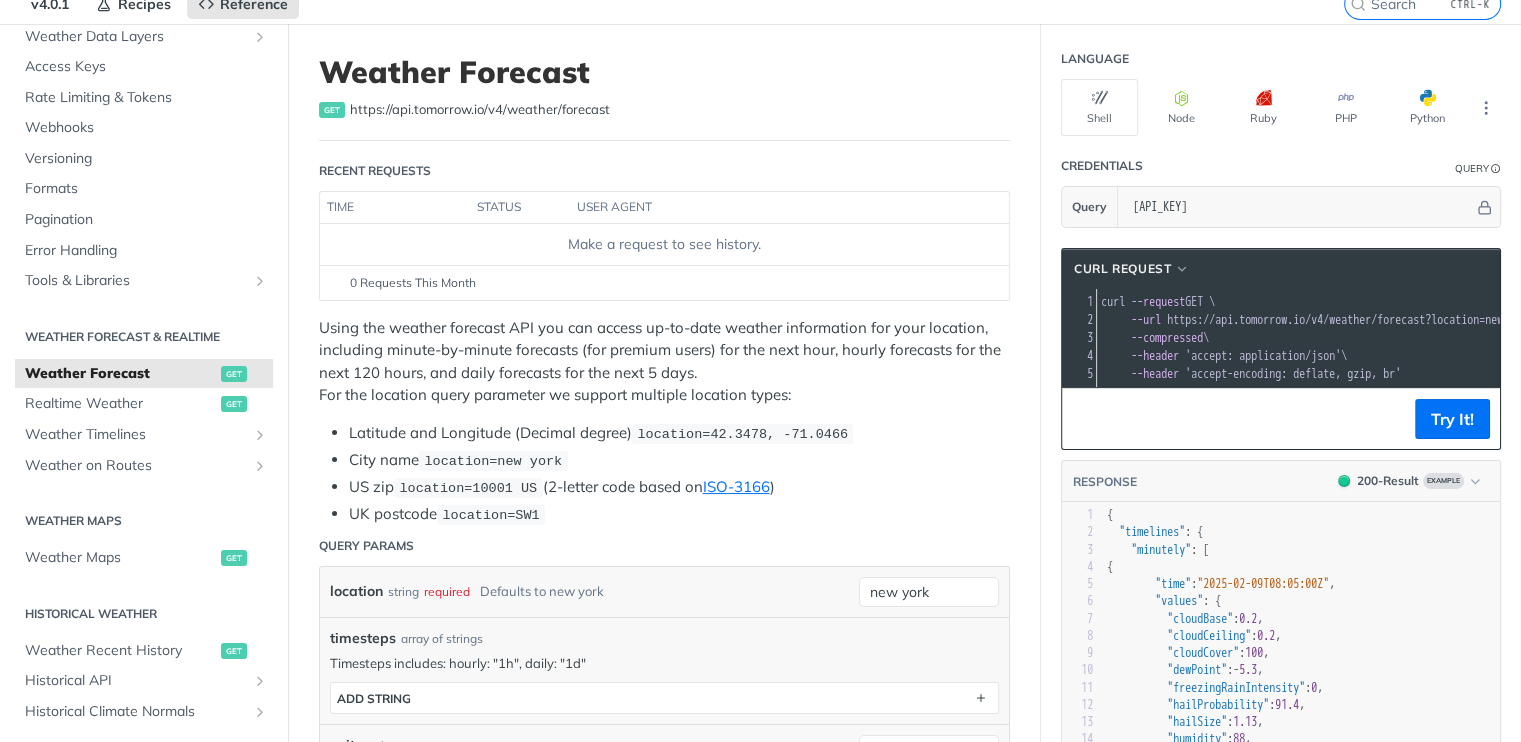 scroll, scrollTop: 84, scrollLeft: 0, axis: vertical 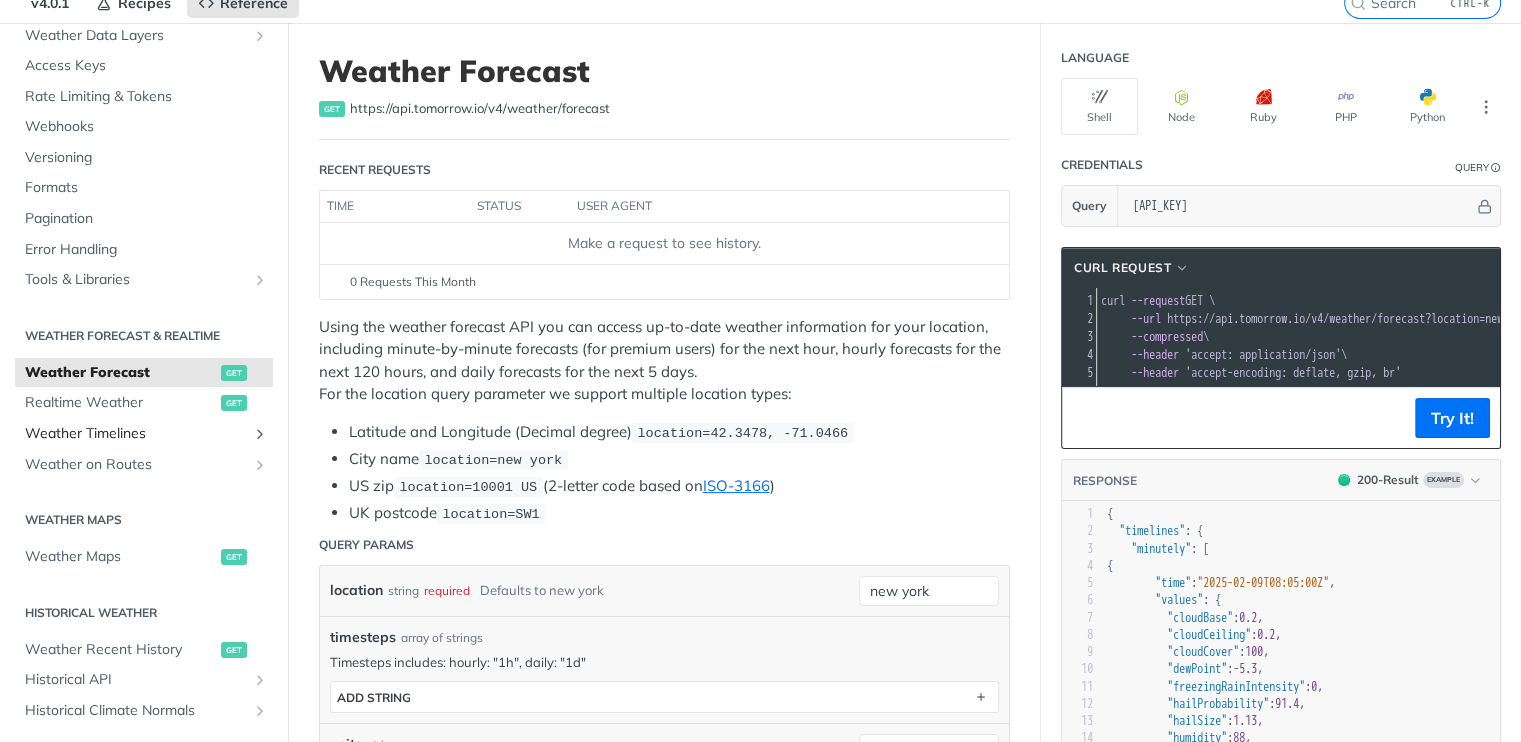 click on "Weather Timelines" at bounding box center [136, 434] 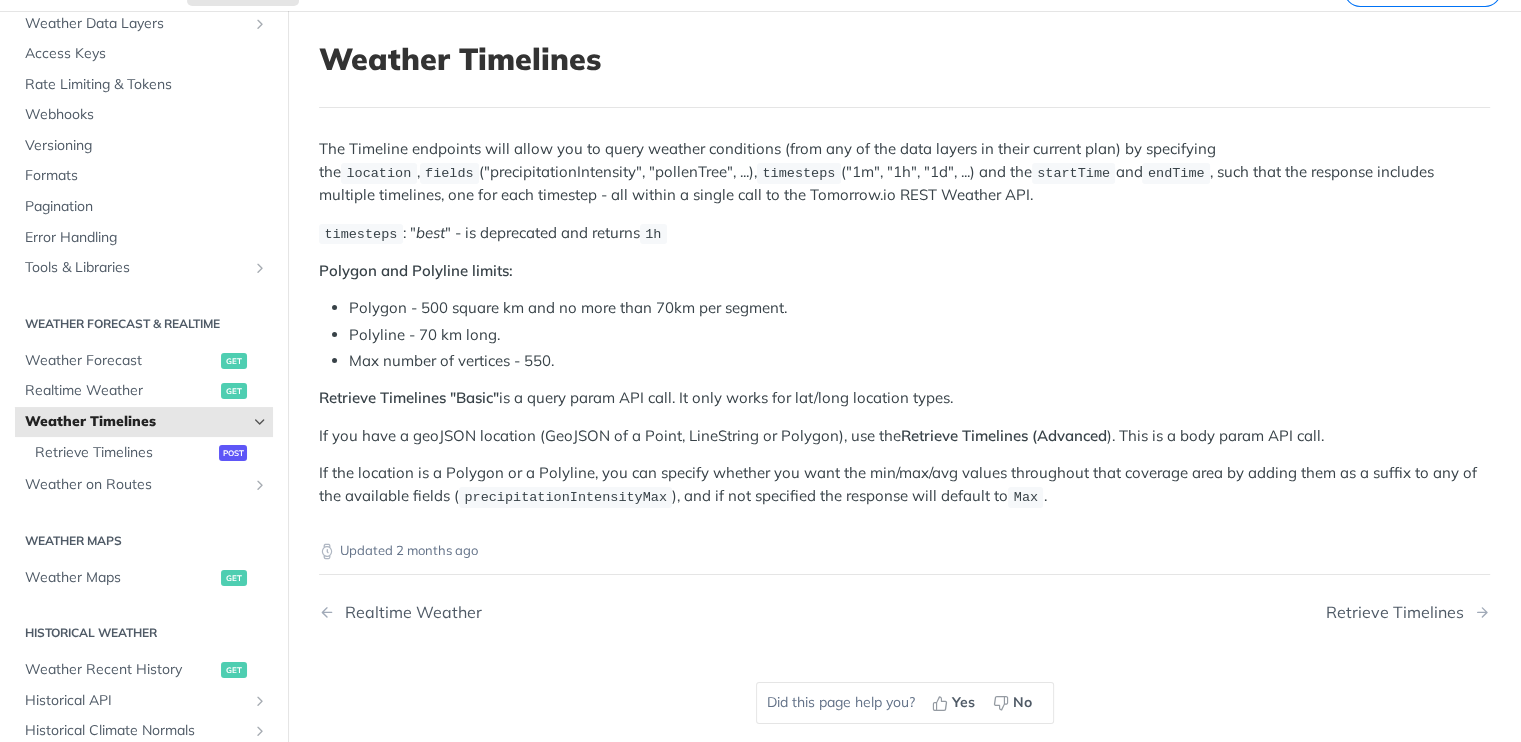 scroll, scrollTop: 68, scrollLeft: 0, axis: vertical 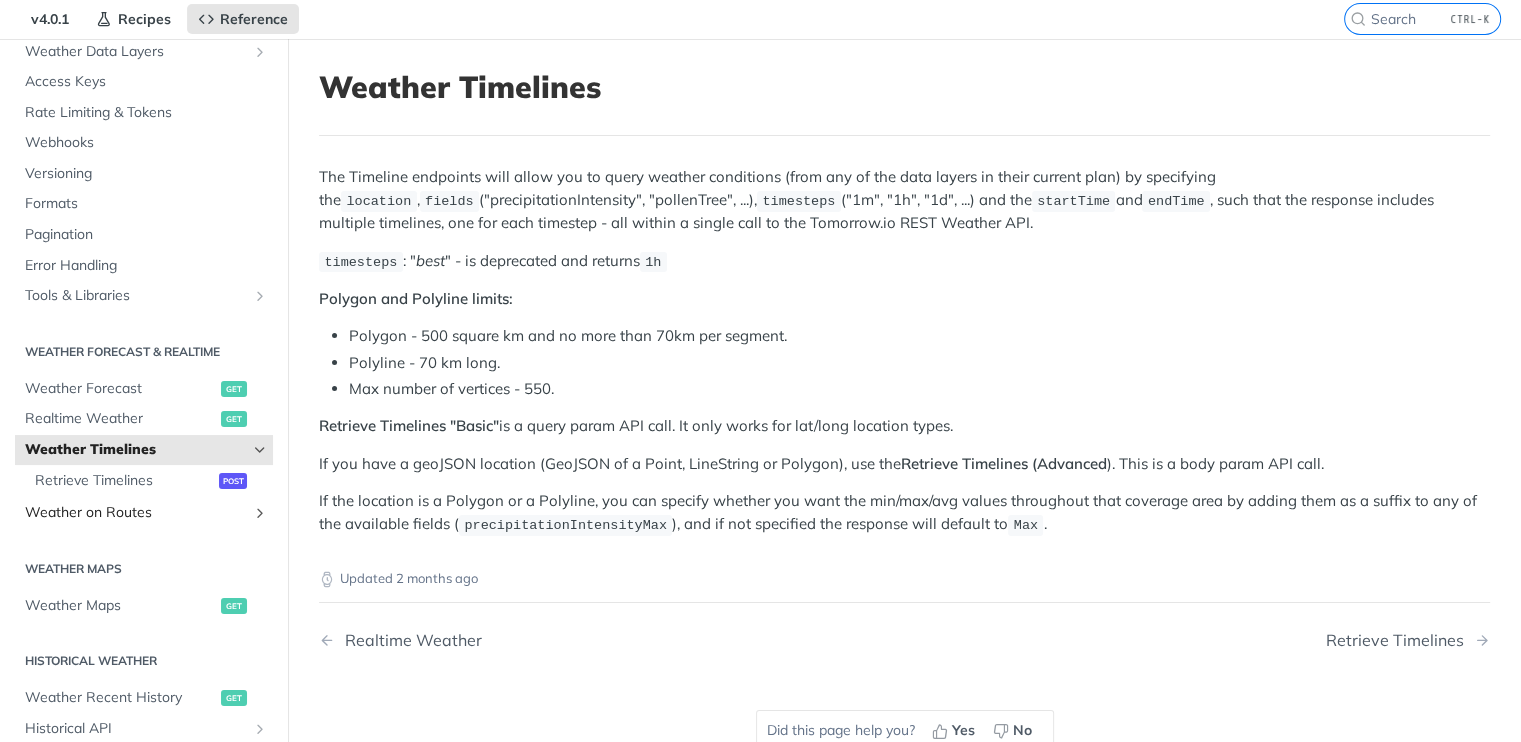 click on "Weather on Routes" at bounding box center [136, 513] 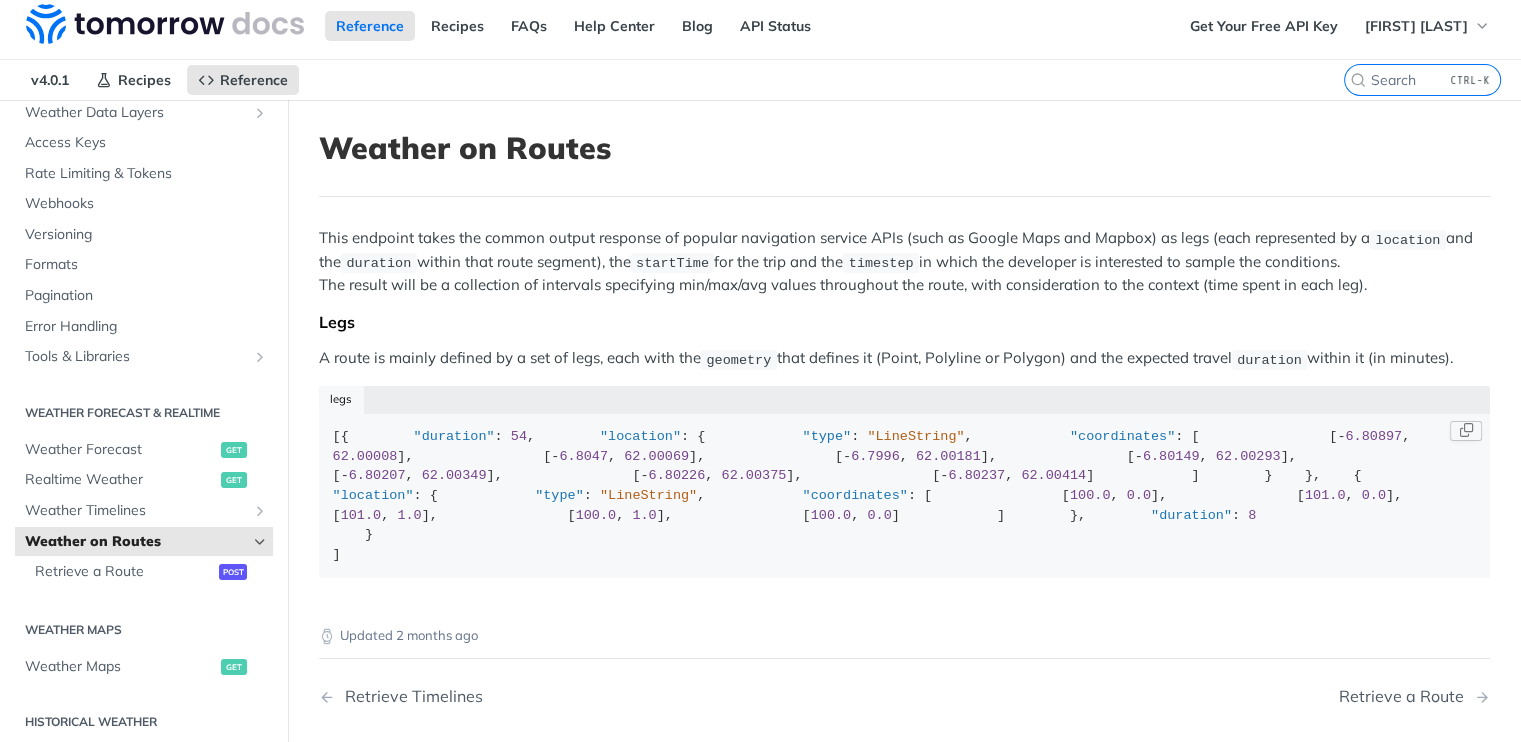 scroll, scrollTop: 6, scrollLeft: 0, axis: vertical 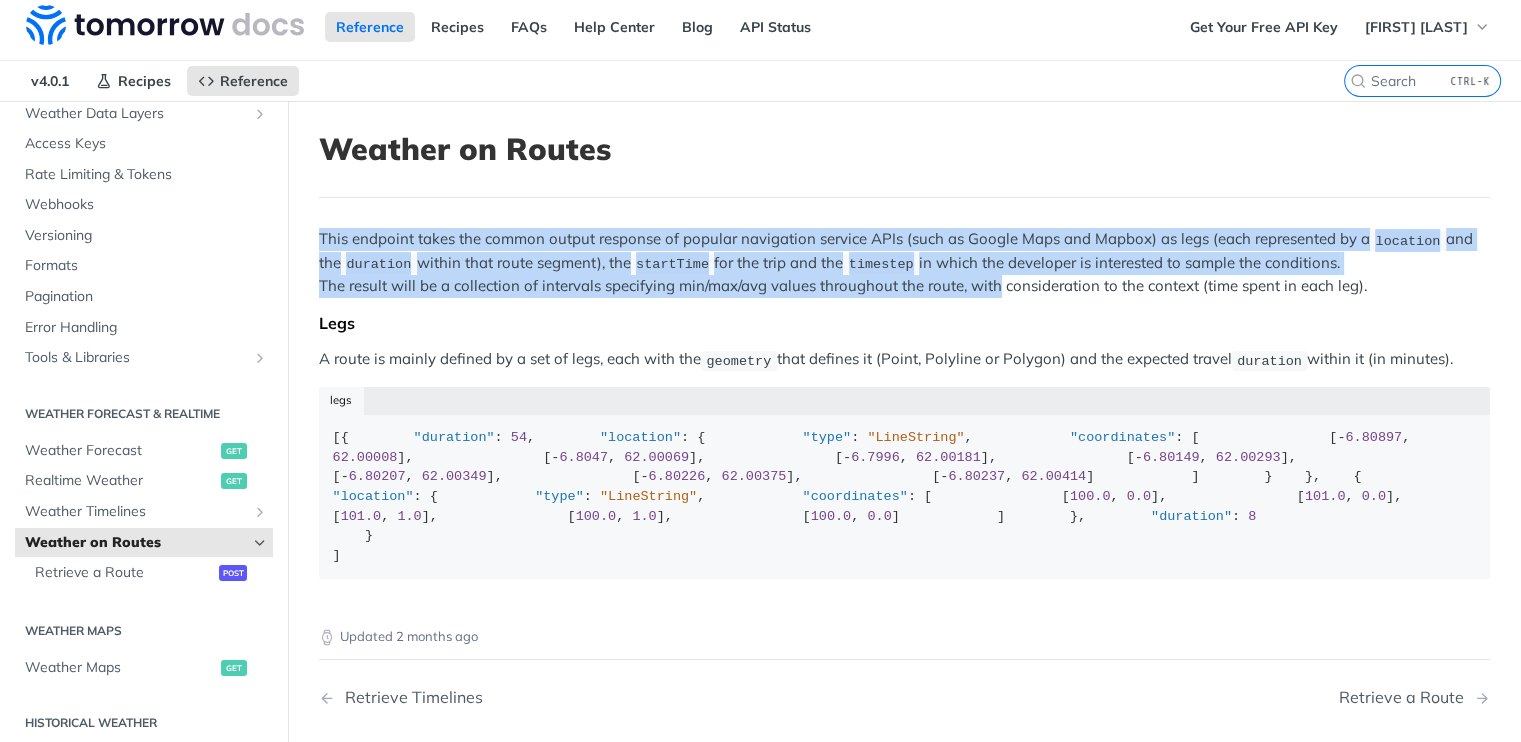 drag, startPoint x: 314, startPoint y: 233, endPoint x: 995, endPoint y: 282, distance: 682.76056 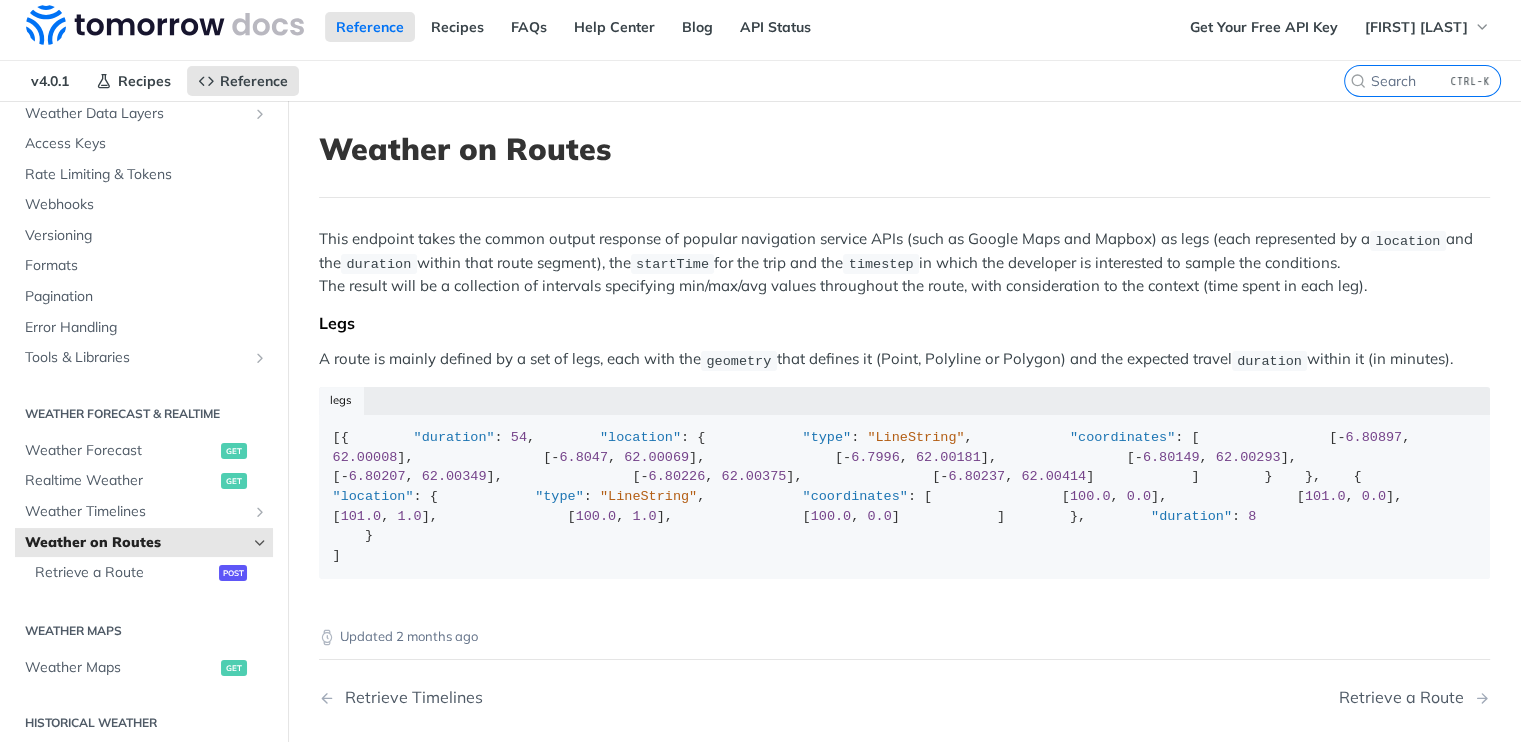 click on "This endpoint takes the common output response of popular navigation service APIs (such as Google Maps and Mapbox) as legs (each represented by a  location  and the  duration  within that route segment), the  startTime  for the trip and the  timestep  in which the developer is interested to sample the conditions.
The result will be a collection of intervals specifying min/max/avg values throughout the route, with consideration to the context (time spent in each leg)." at bounding box center (904, 262) 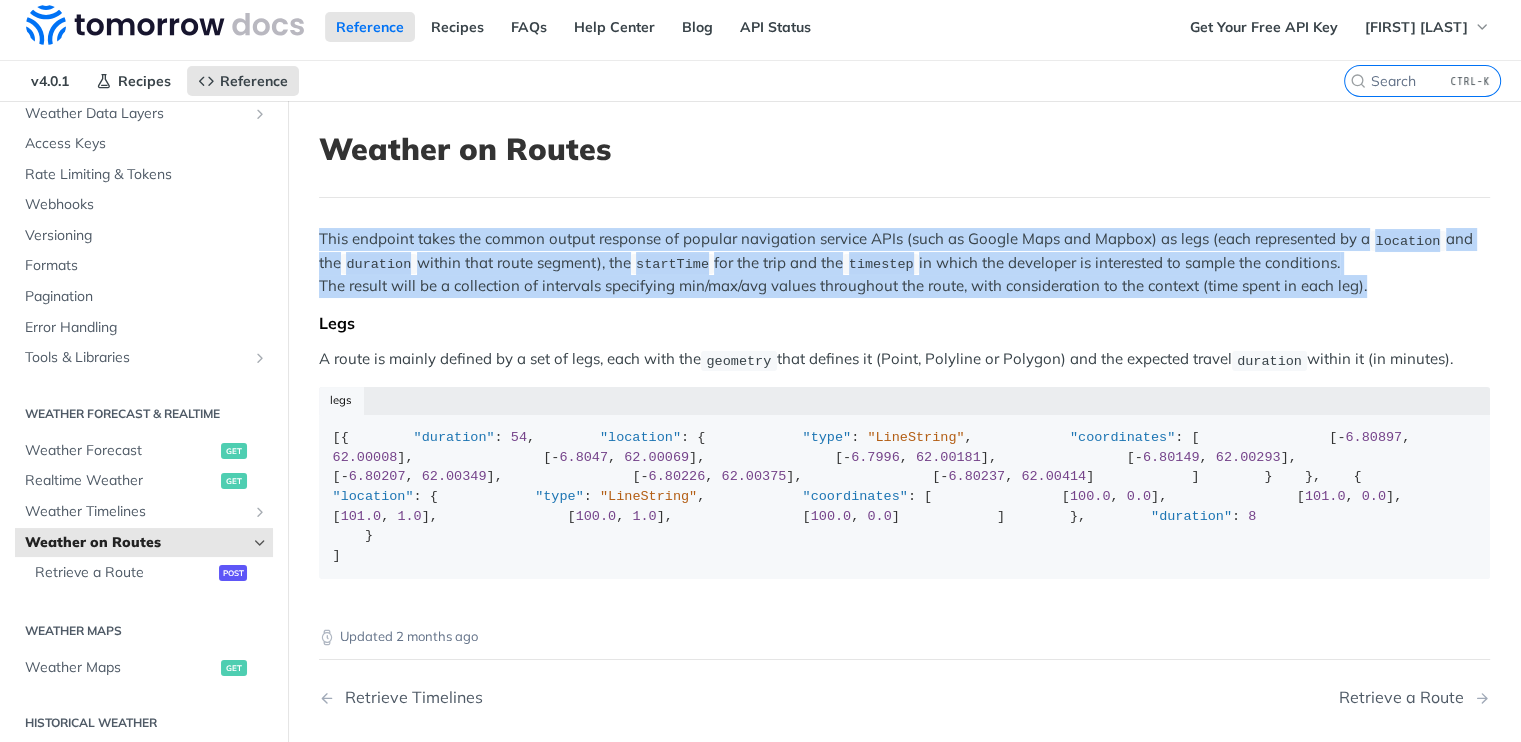 drag, startPoint x: 1372, startPoint y: 283, endPoint x: 315, endPoint y: 232, distance: 1058.2296 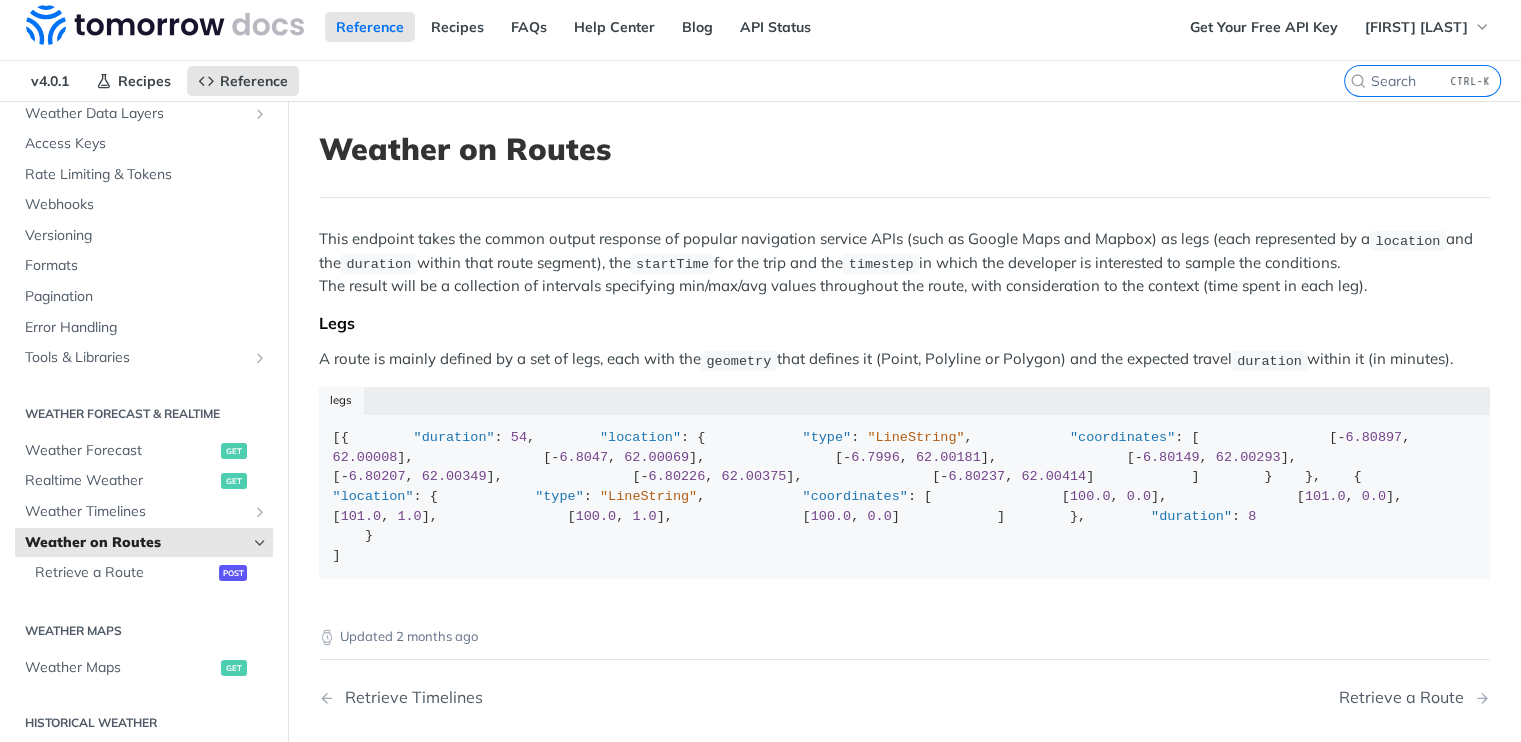 click on "Weather on Routes" at bounding box center [904, 149] 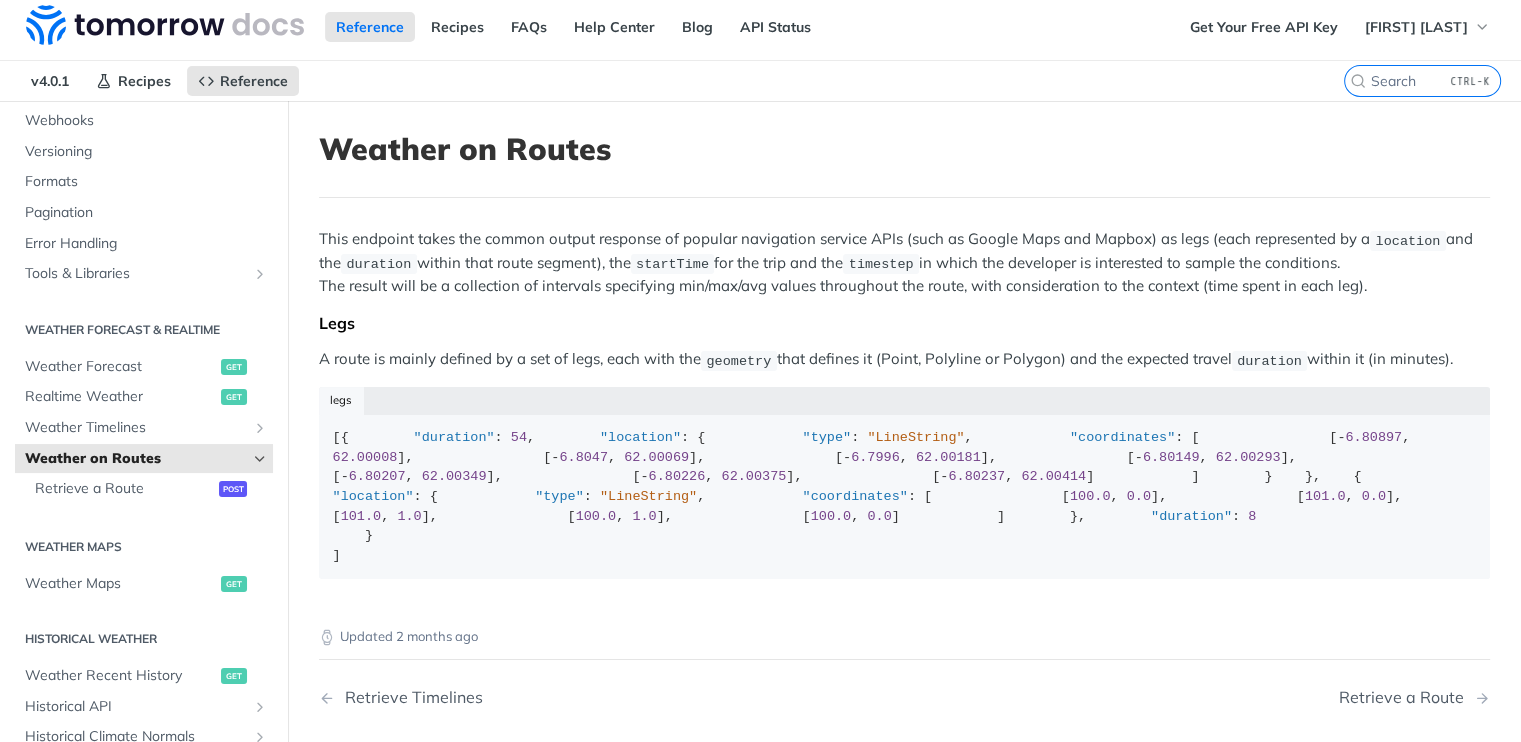 scroll, scrollTop: 234, scrollLeft: 0, axis: vertical 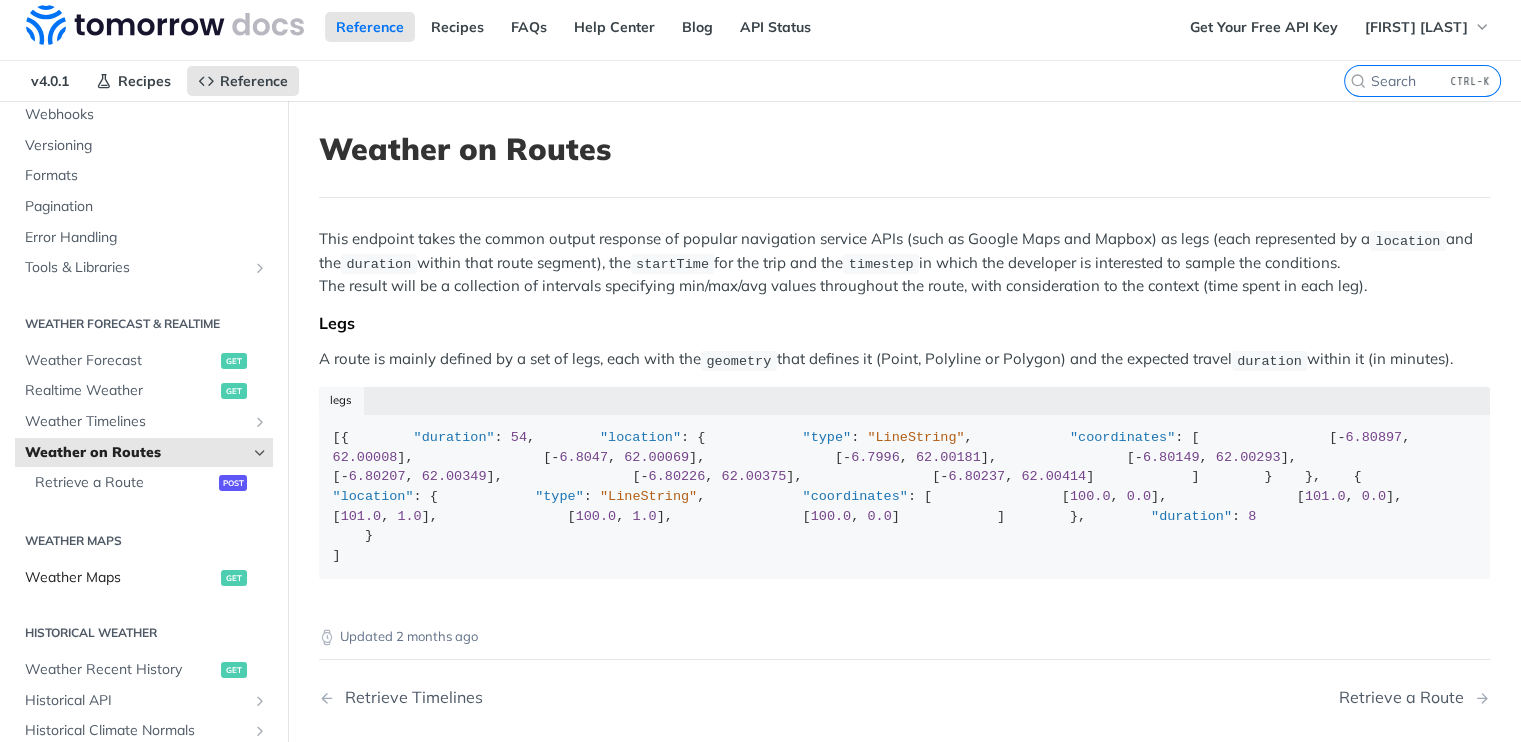 click on "Weather Maps" at bounding box center [120, 578] 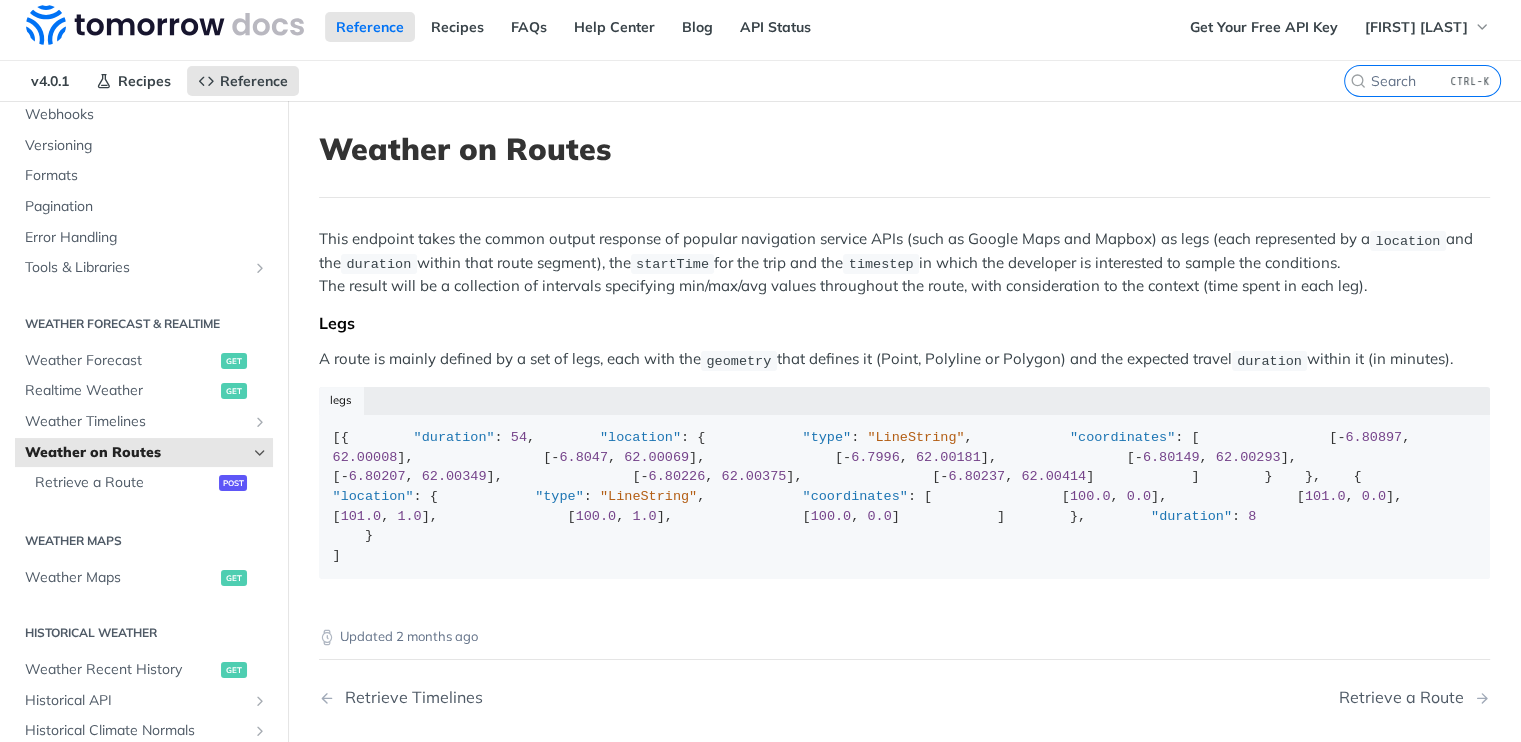 scroll, scrollTop: 0, scrollLeft: 0, axis: both 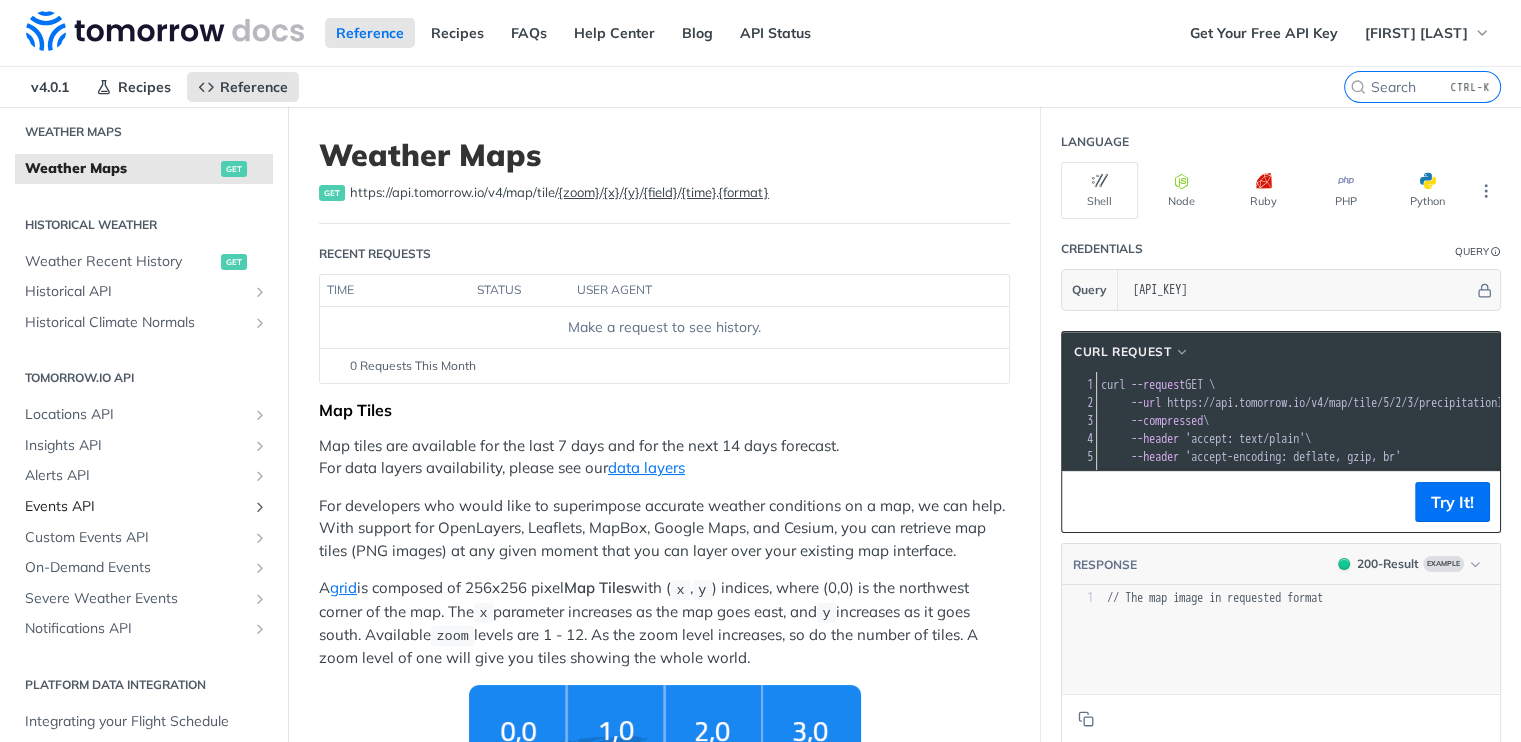 click on "Events API" at bounding box center (136, 507) 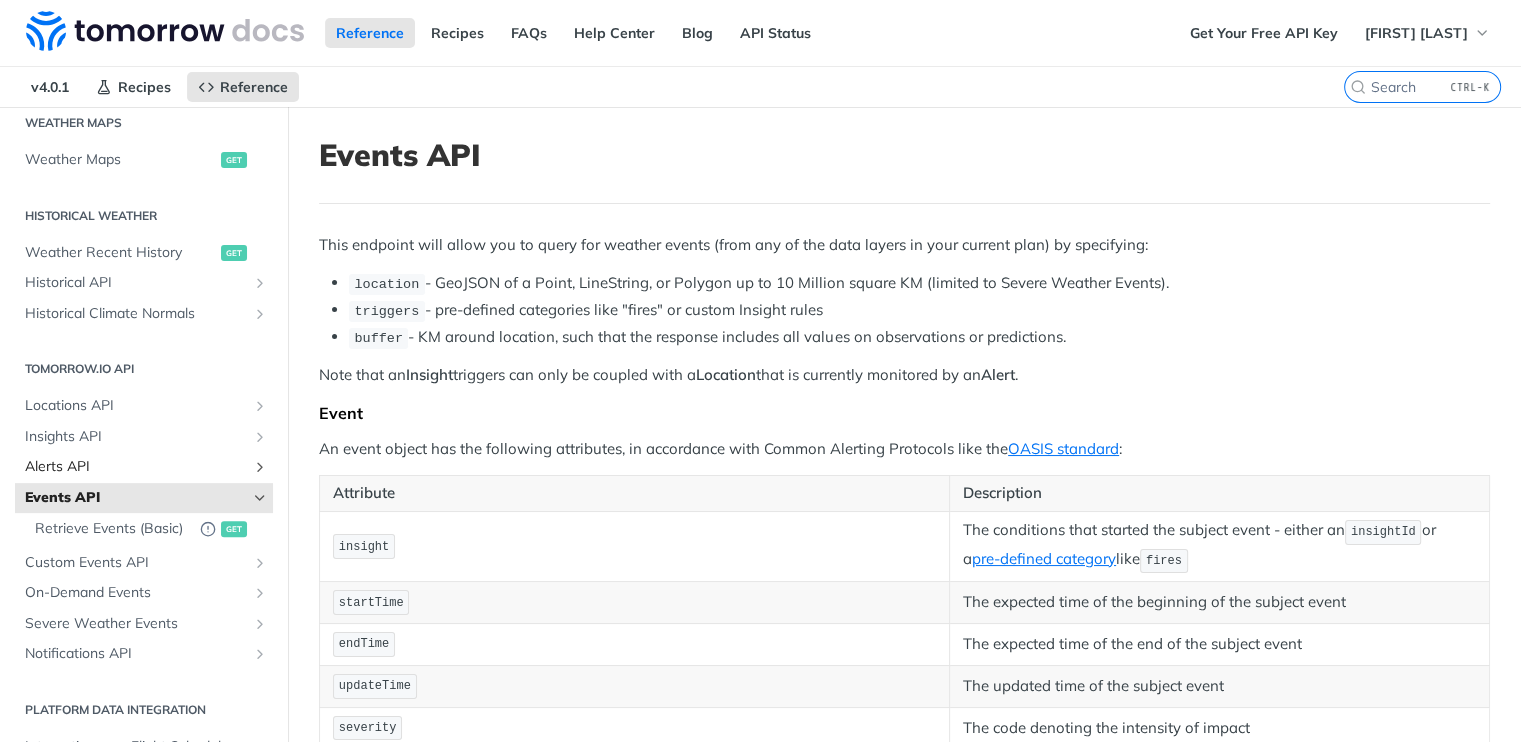 scroll, scrollTop: 617, scrollLeft: 0, axis: vertical 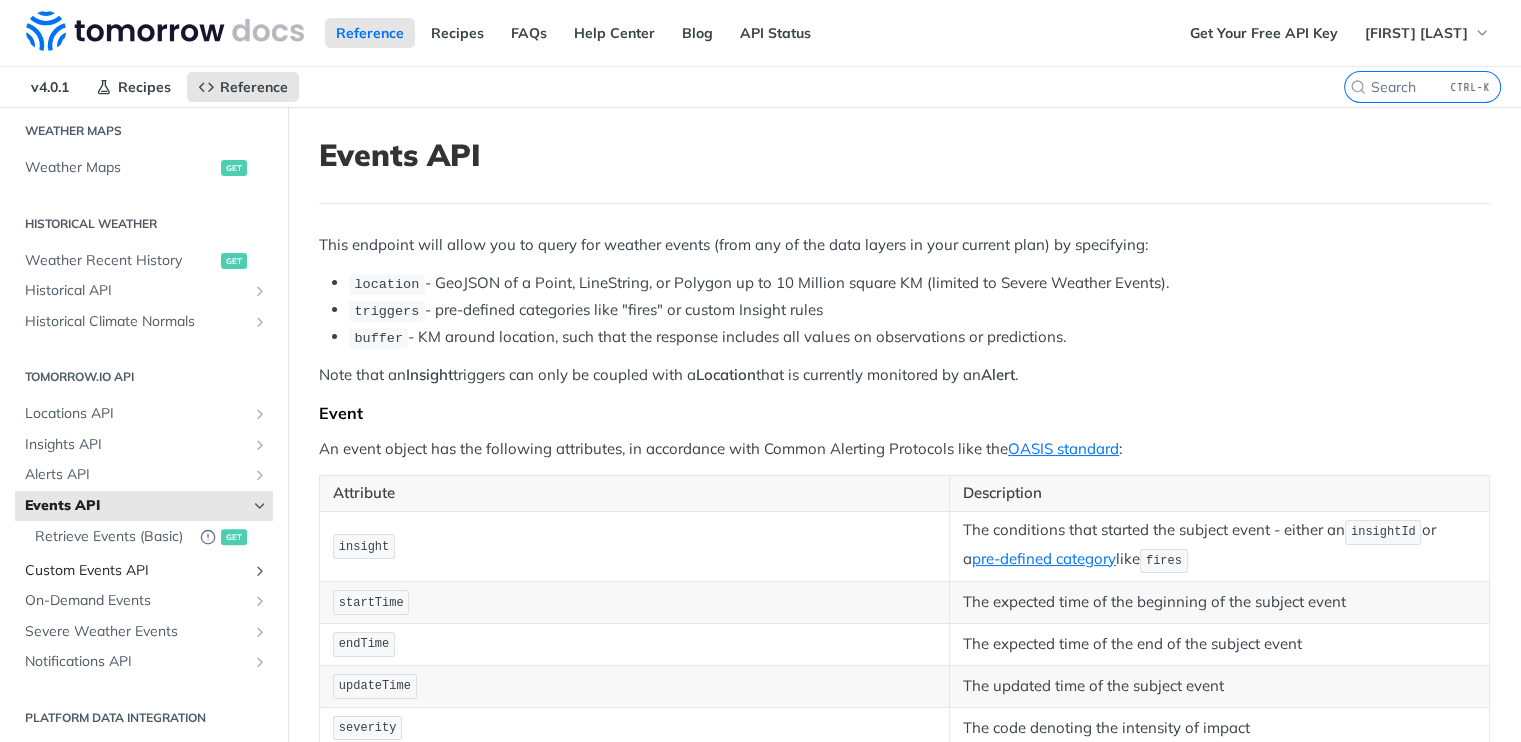 click on "Custom Events API" at bounding box center (136, 571) 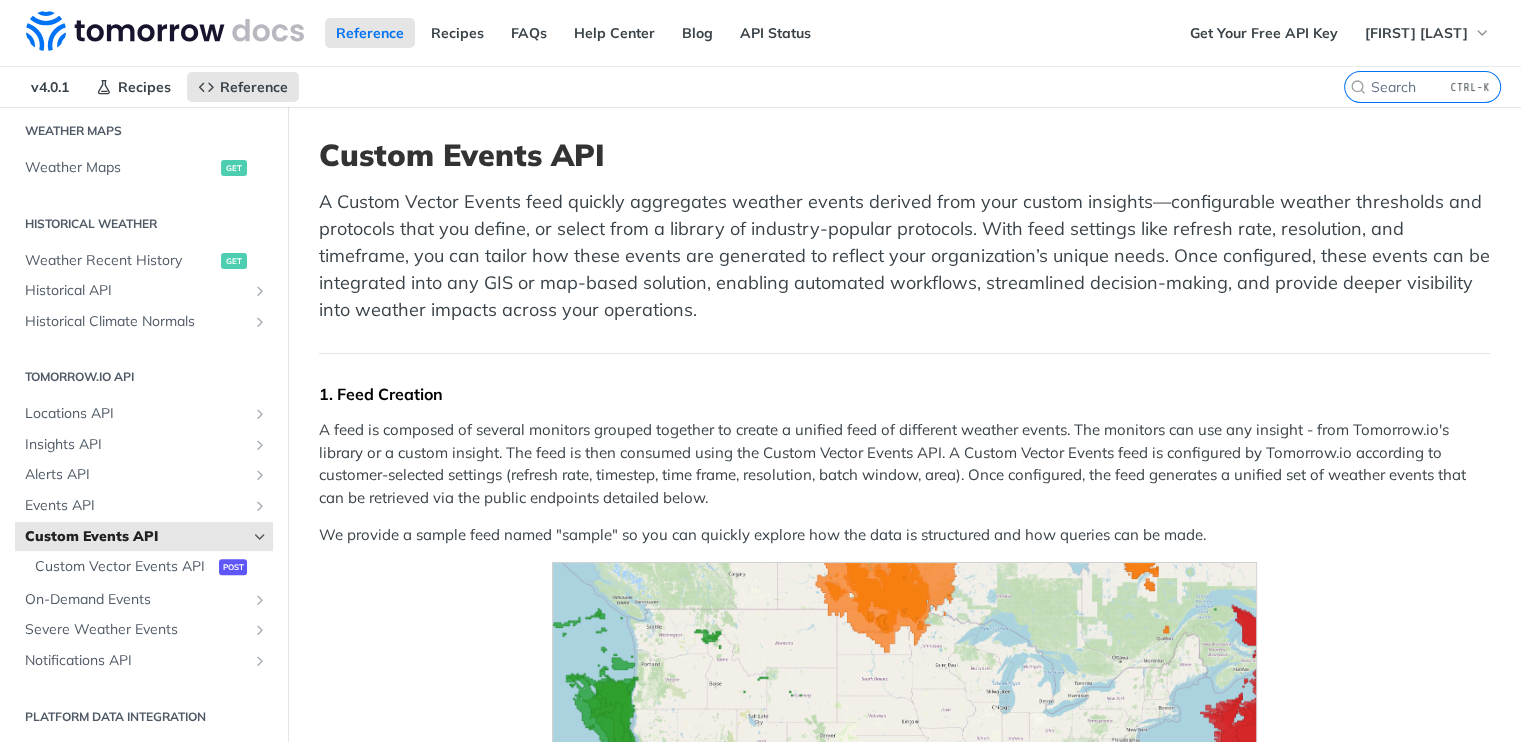 scroll, scrollTop: 20, scrollLeft: 0, axis: vertical 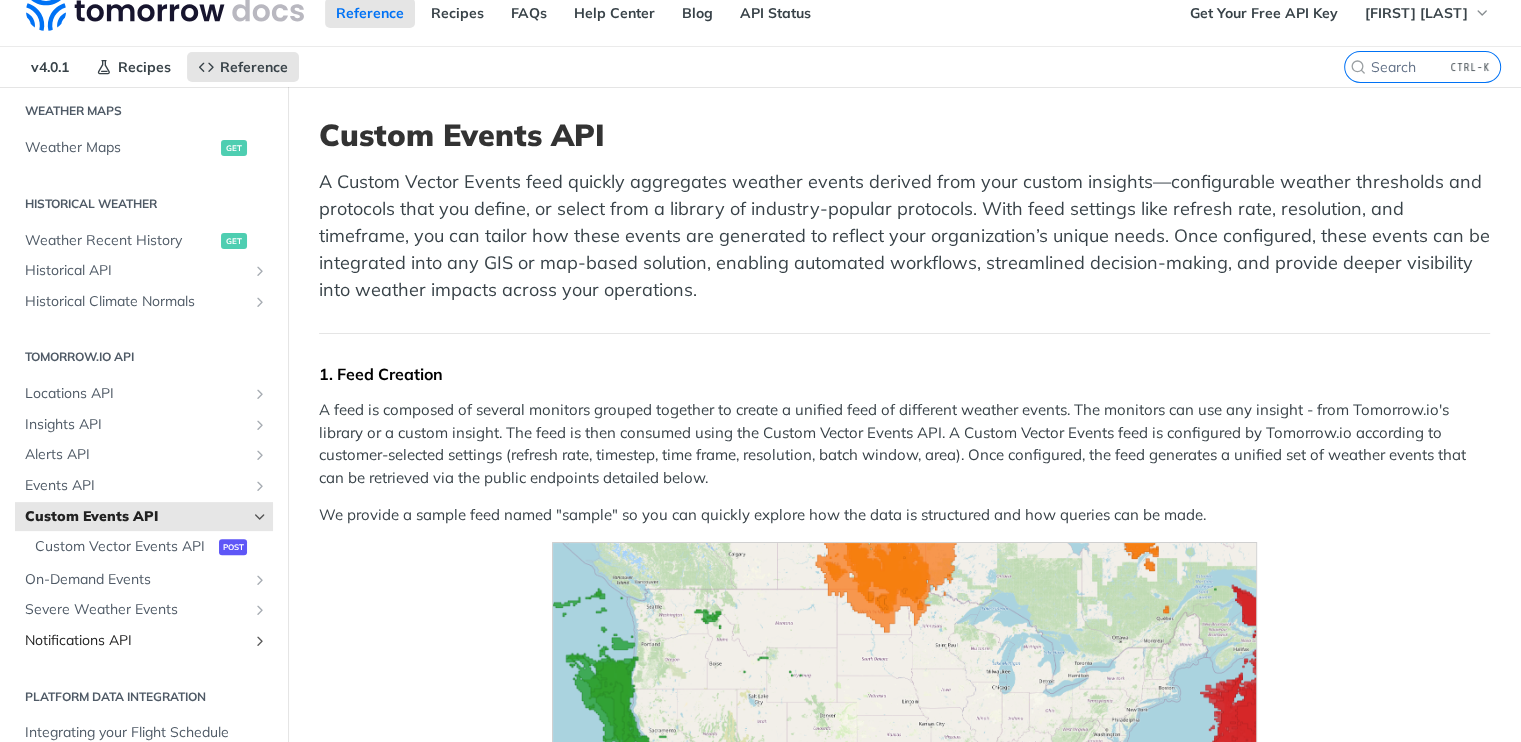 click on "Notifications API" at bounding box center [136, 641] 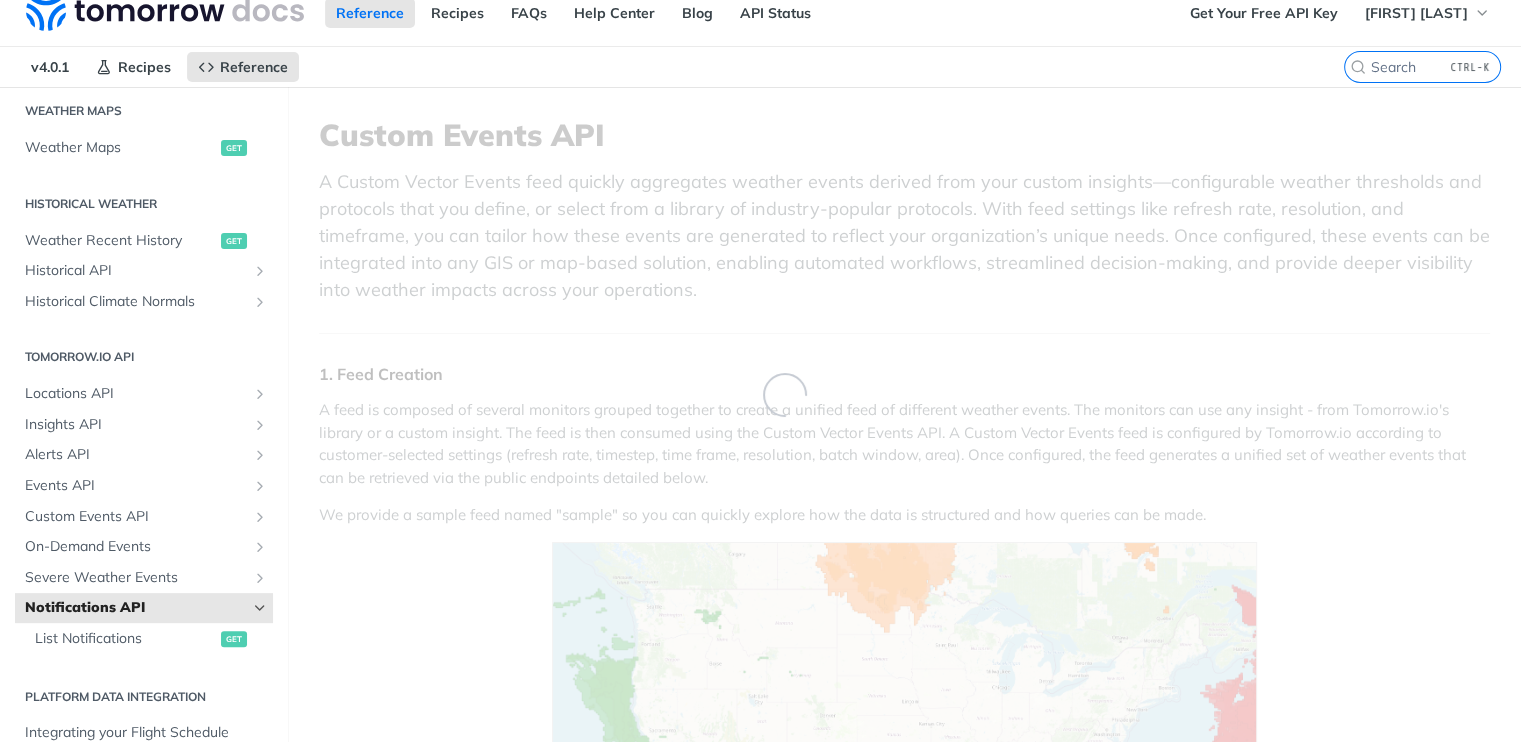 scroll, scrollTop: 0, scrollLeft: 0, axis: both 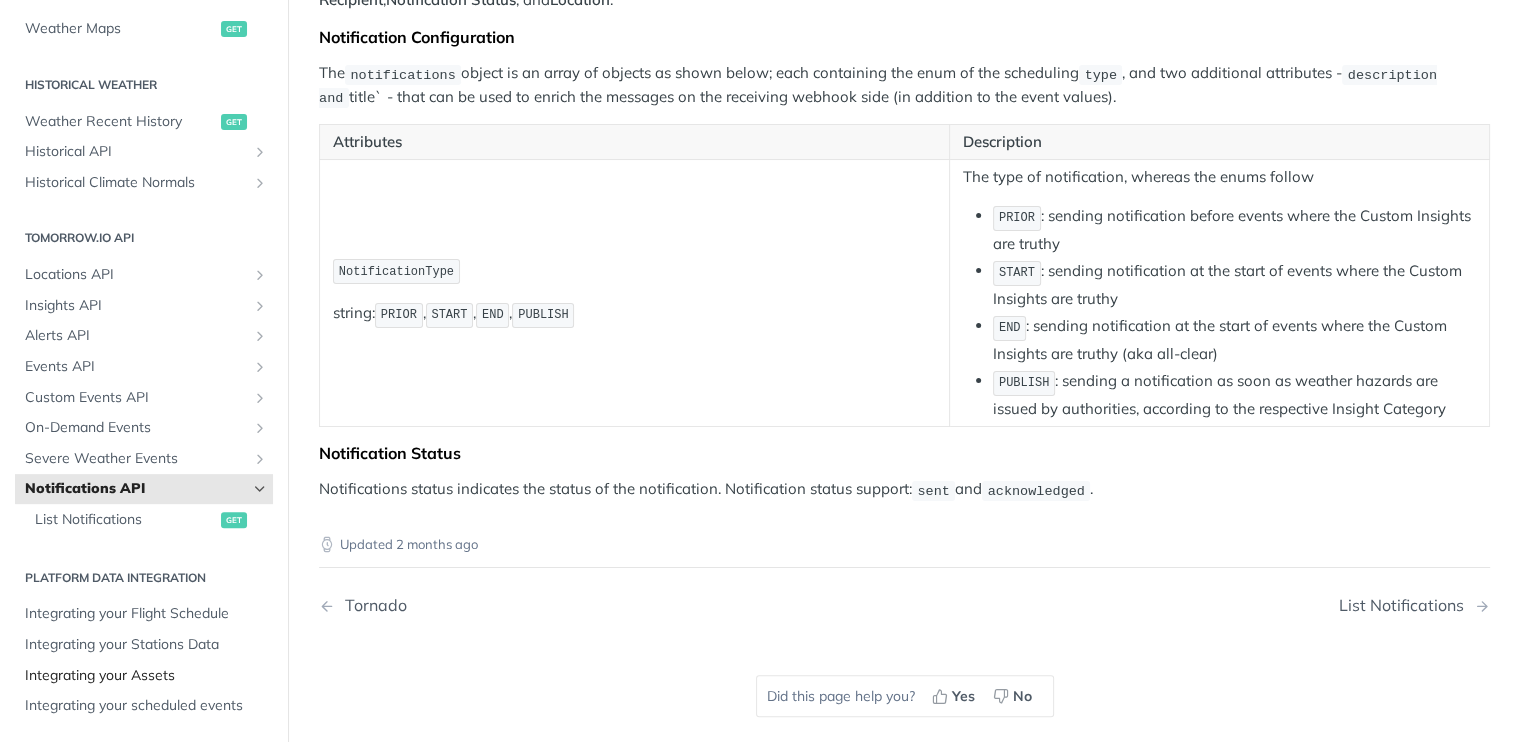click on "Integrating your Assets" at bounding box center (146, 676) 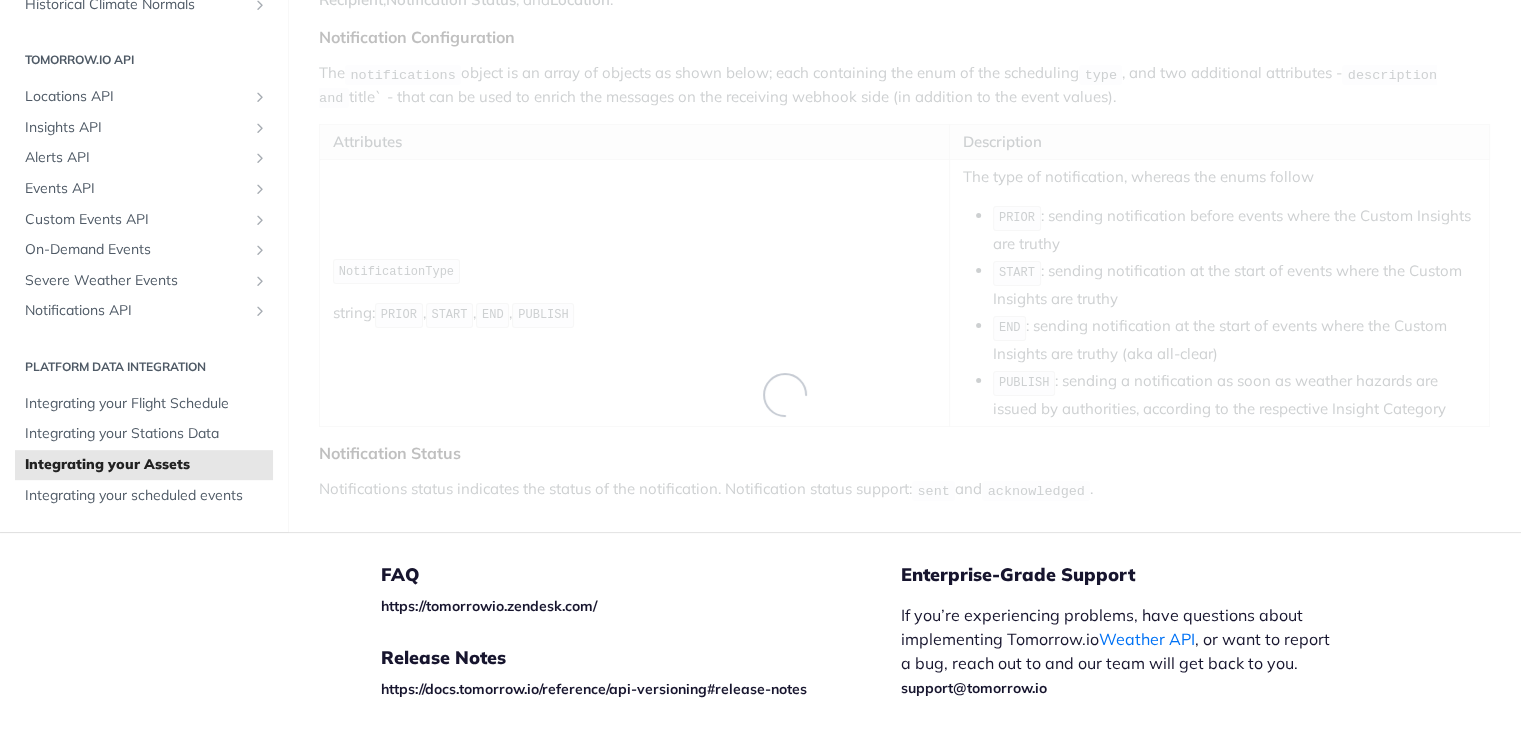scroll, scrollTop: 125, scrollLeft: 0, axis: vertical 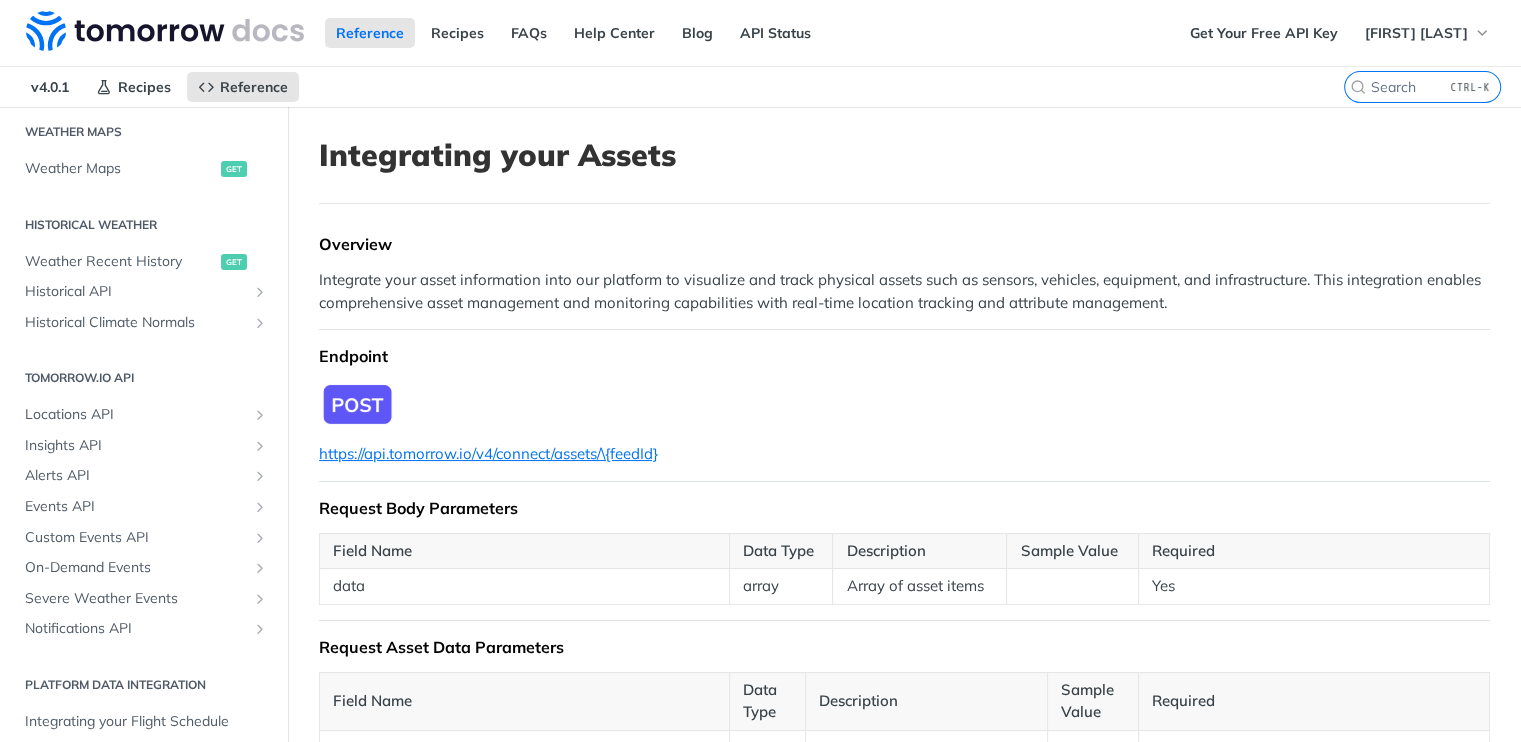 click on "Field Name" at bounding box center (525, 701) 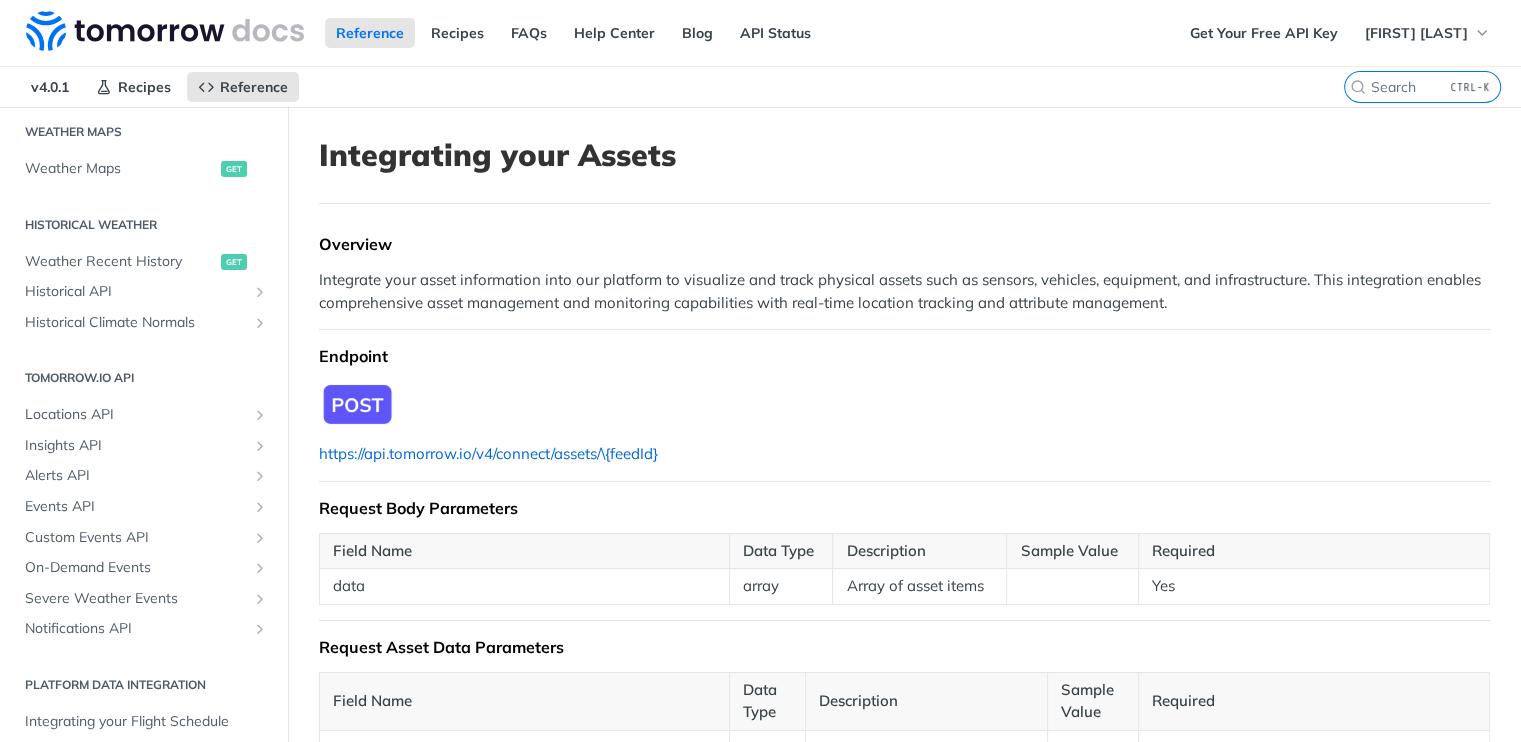 click on "https://api.tomorrow.io/v4/connect/assets/\{feedId}" at bounding box center [488, 453] 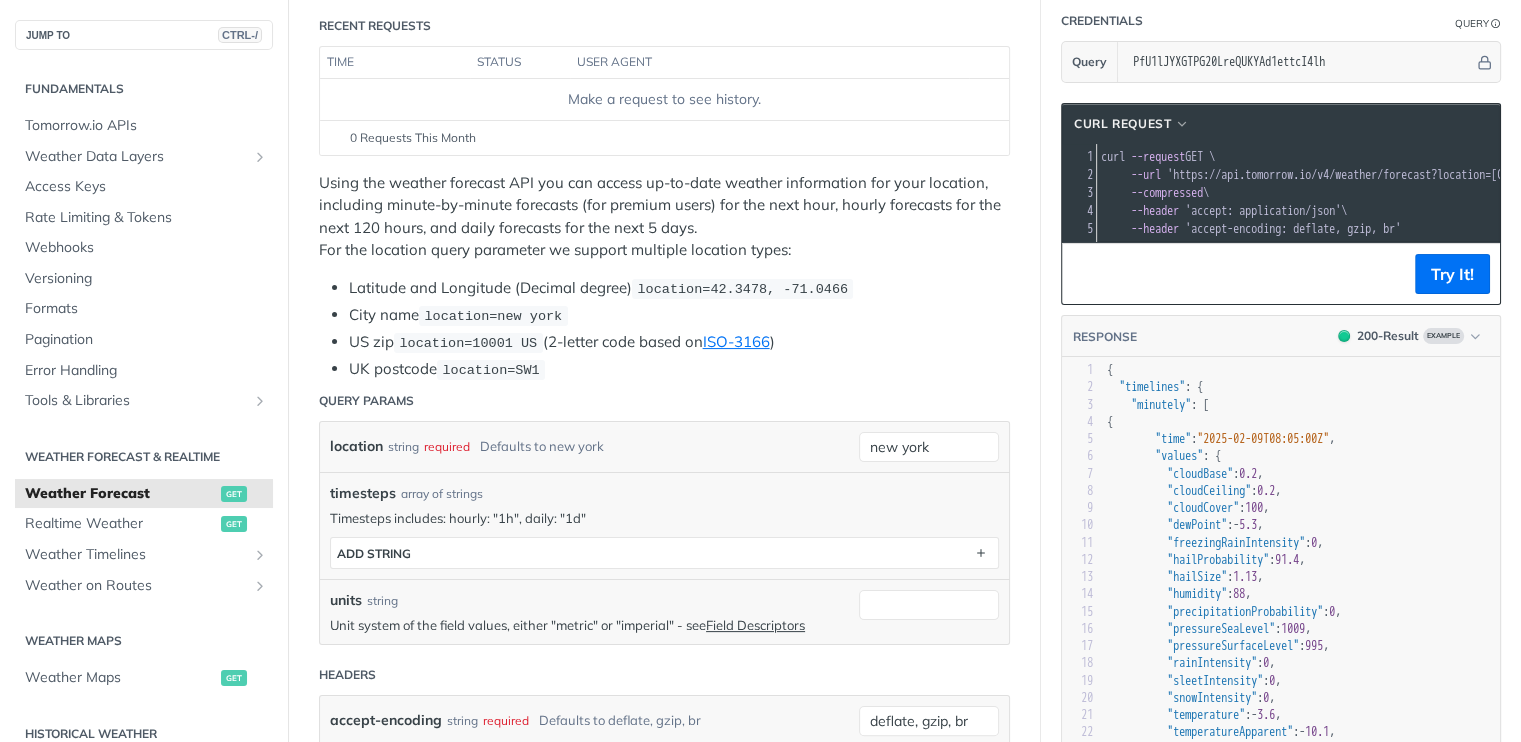 scroll, scrollTop: 227, scrollLeft: 0, axis: vertical 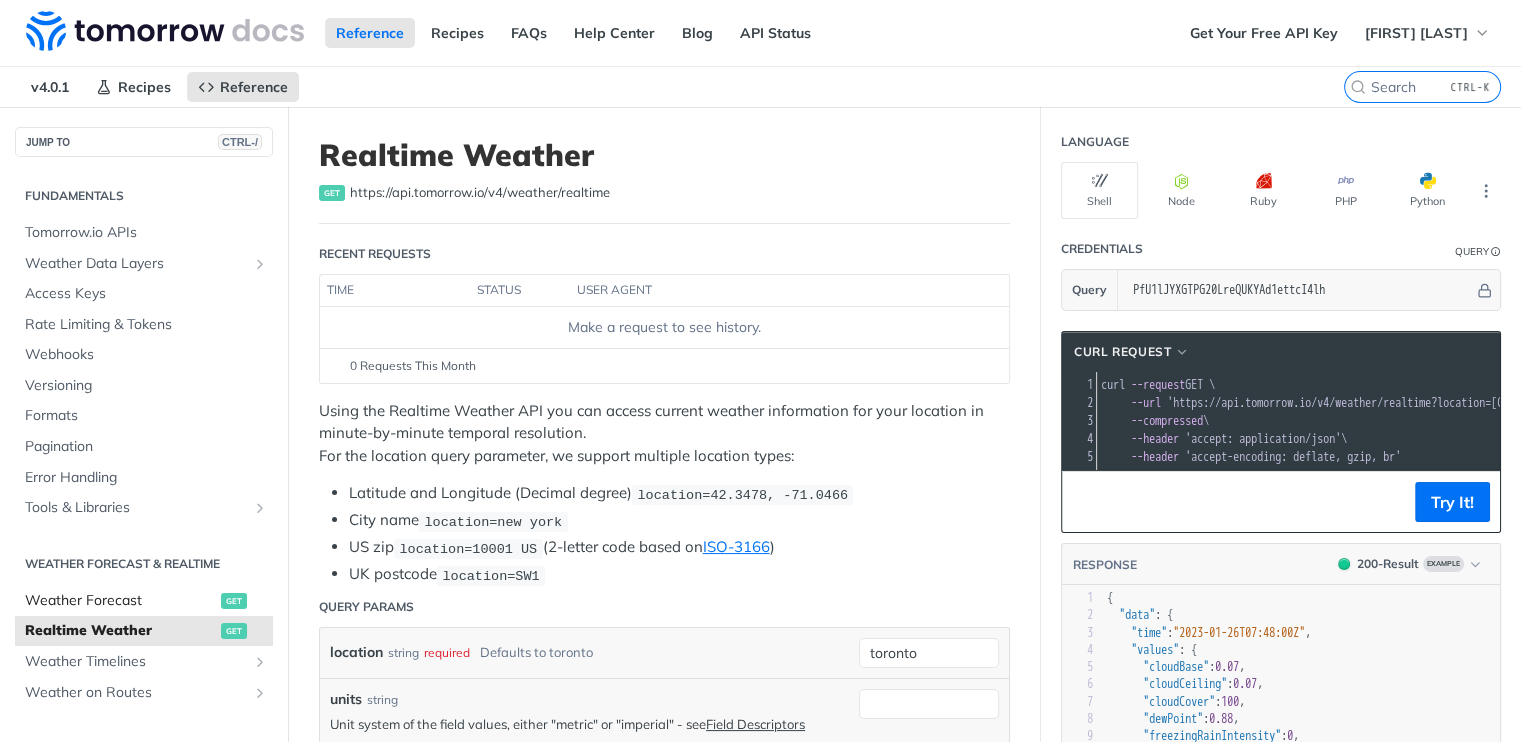 click on "Weather Forecast" at bounding box center [120, 601] 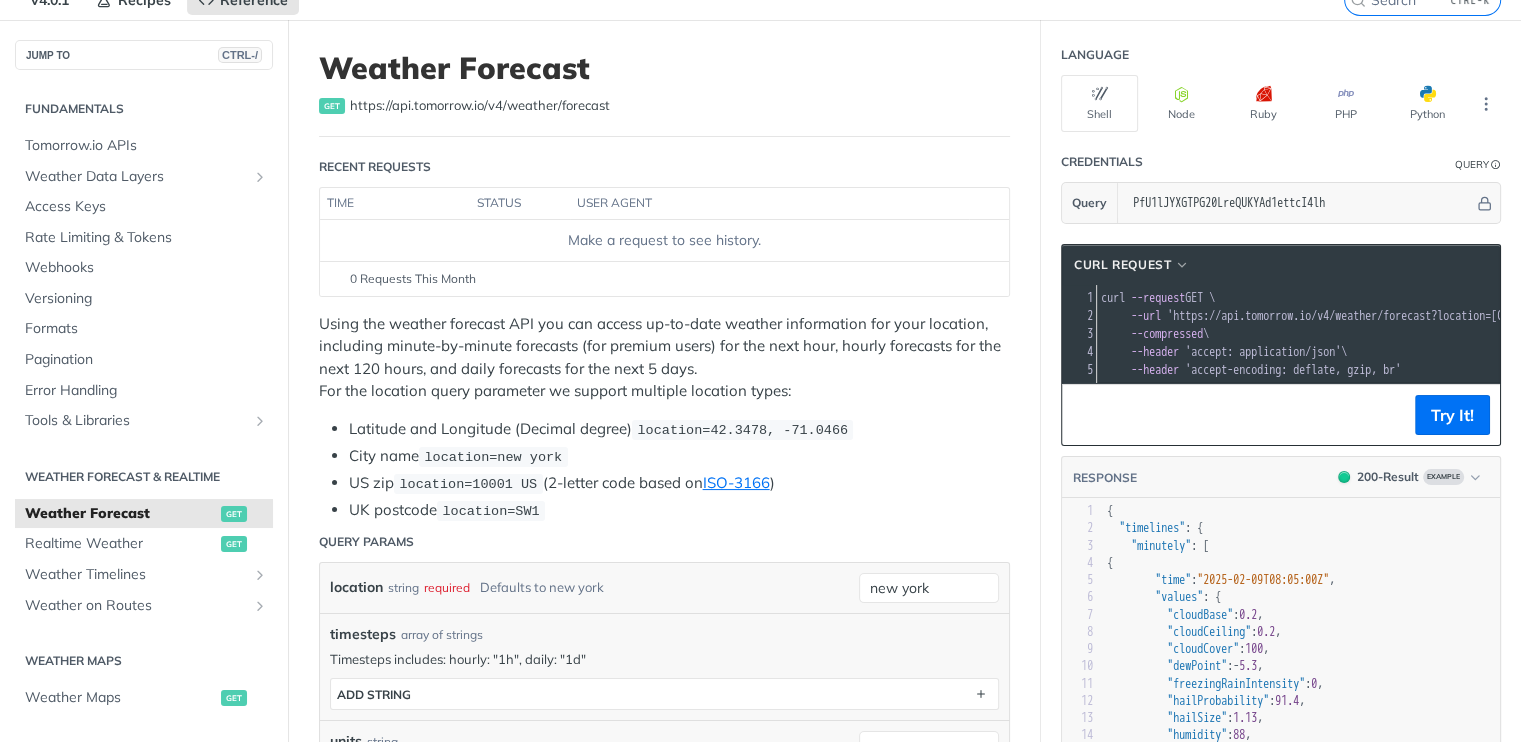 scroll, scrollTop: 92, scrollLeft: 0, axis: vertical 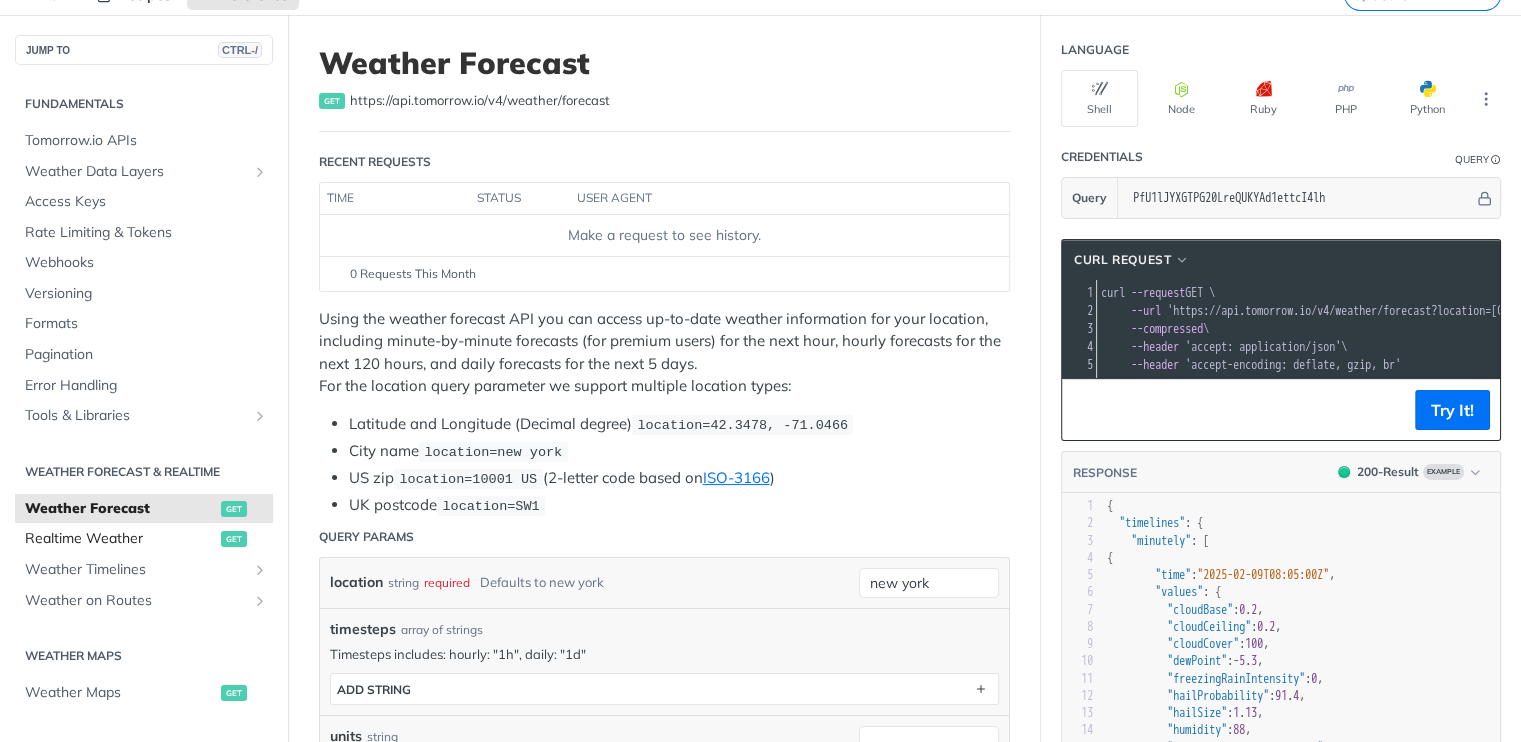 click on "Realtime Weather get" at bounding box center [144, 539] 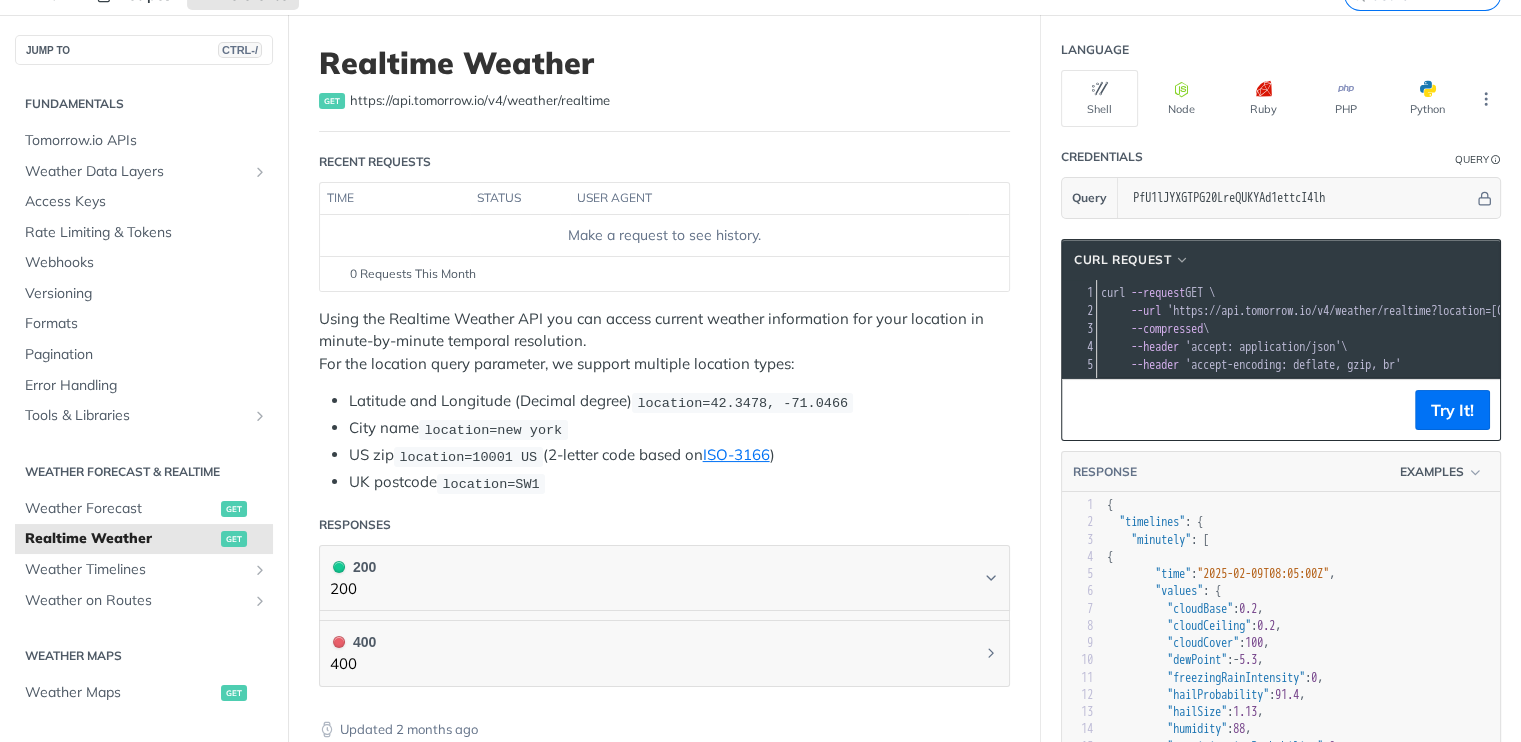 scroll, scrollTop: 0, scrollLeft: 0, axis: both 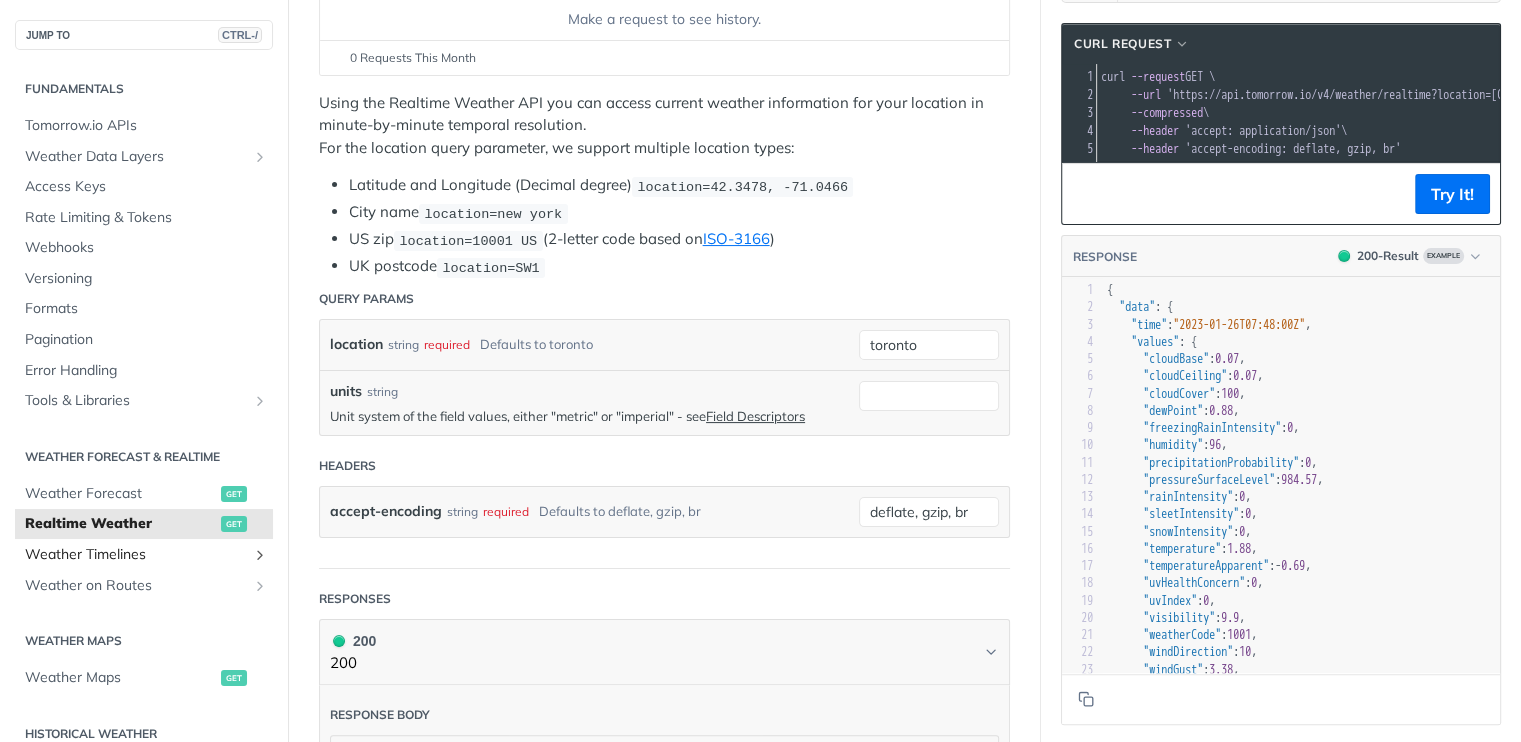 click on "Weather Timelines" at bounding box center (136, 555) 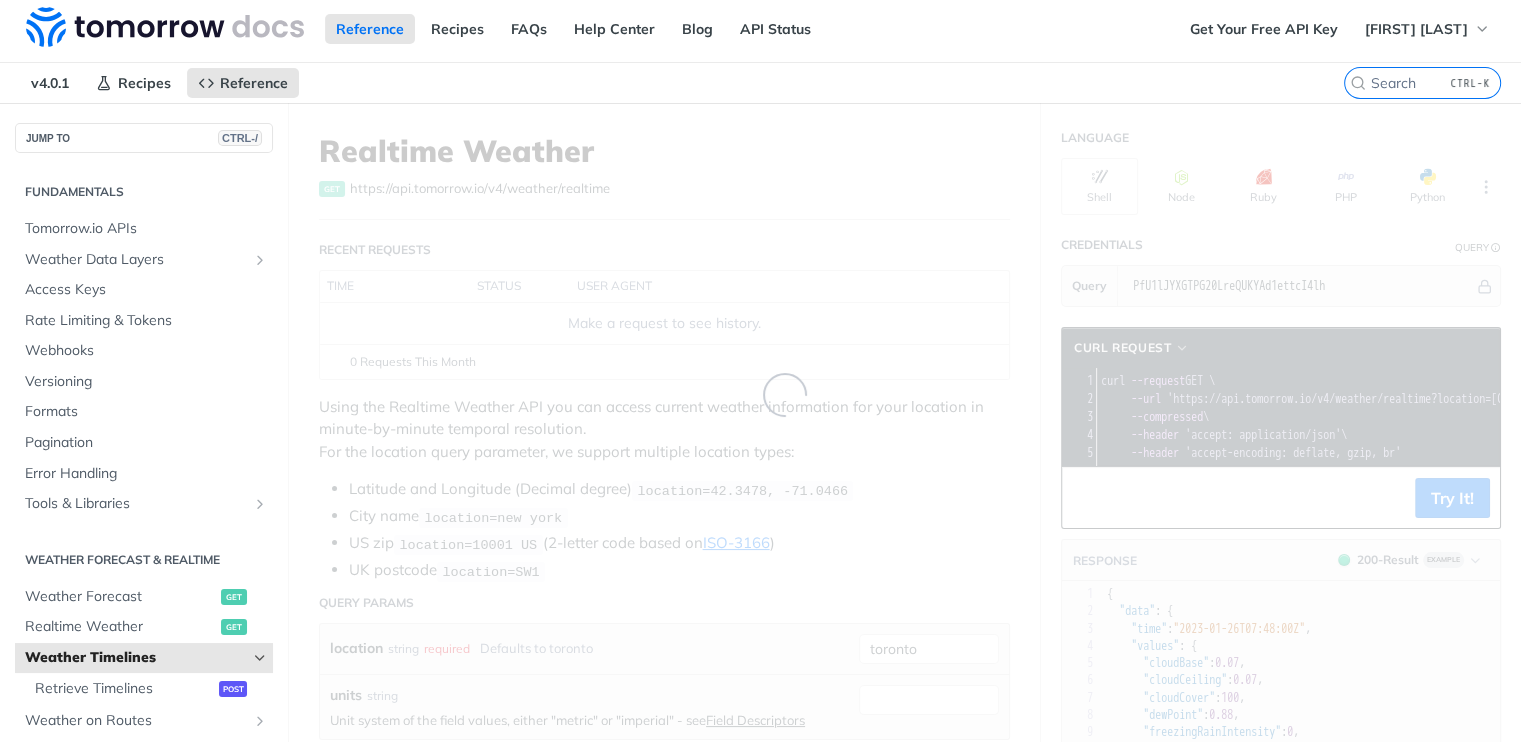 scroll, scrollTop: 0, scrollLeft: 0, axis: both 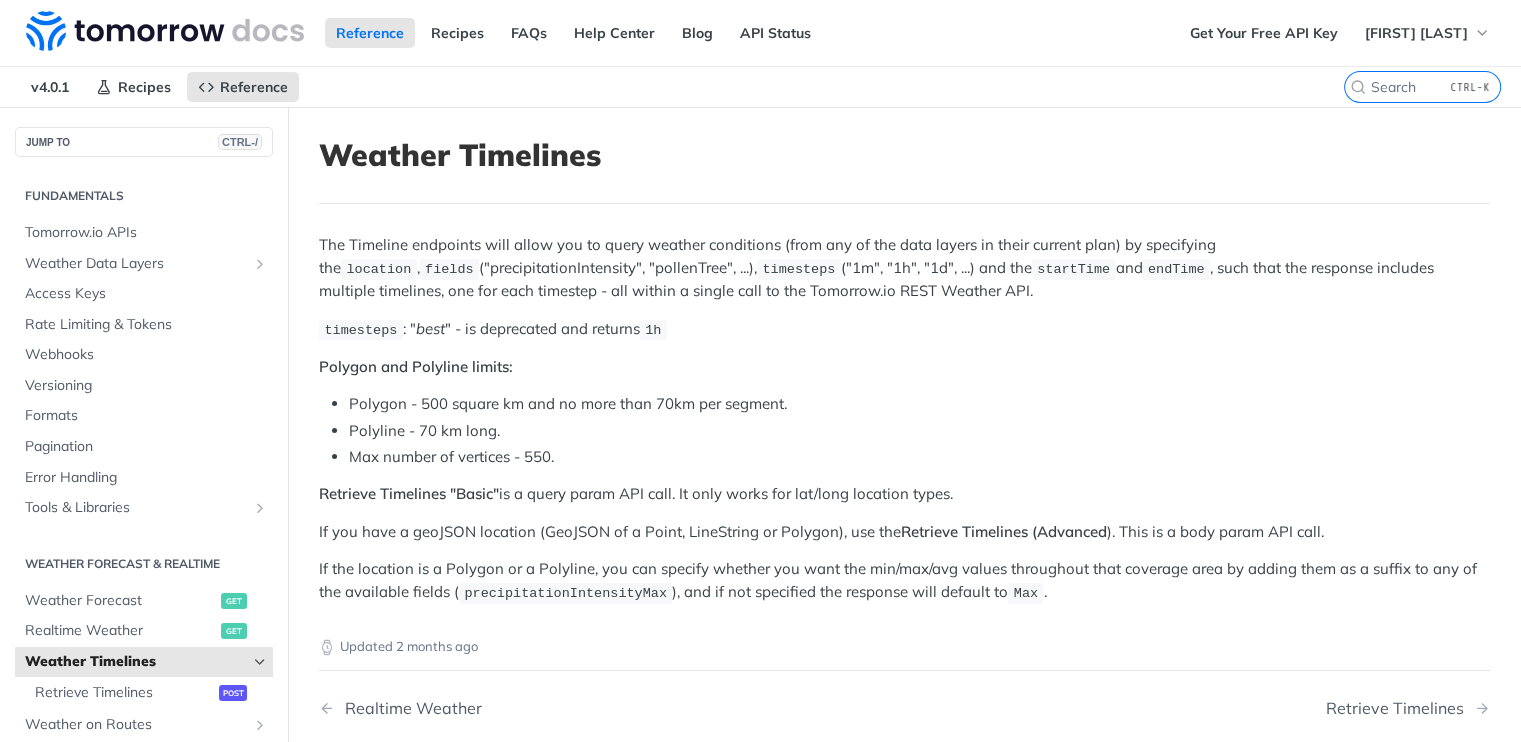 click on "Fundamentals Tomorrow.io APIs Weather Data Layers Core Probabilistic Forecasting Weather Codes Historical Advanced Precipitation Air Quality Pollen Fire Flood Soil Lightning Maritime Solar Aviation Low-Level Altitudes Wet Bulb Globe Temperature Access Keys Rate Limiting & Tokens Webhooks Versioning Formats Pagination Error Handling Tools & Libraries Postman Collection Sample Code Community Projects" at bounding box center (144, 351) 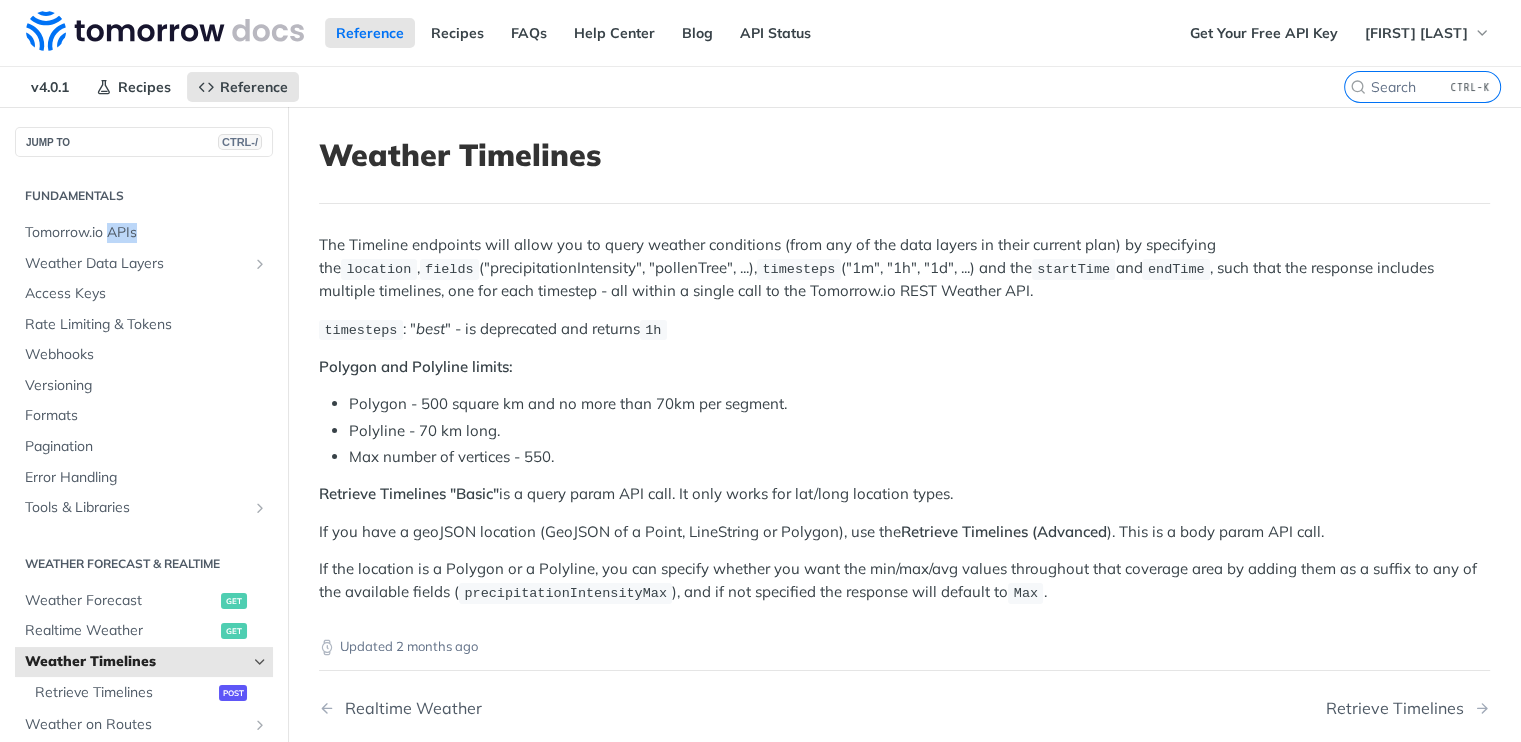 click on "Fundamentals Tomorrow.io APIs Weather Data Layers Core Probabilistic Forecasting Weather Codes Historical Advanced Precipitation Air Quality Pollen Fire Flood Soil Lightning Maritime Solar Aviation Low-Level Altitudes Wet Bulb Globe Temperature Access Keys Rate Limiting & Tokens Webhooks Versioning Formats Pagination Error Handling Tools & Libraries Postman Collection Sample Code Community Projects" at bounding box center (144, 351) 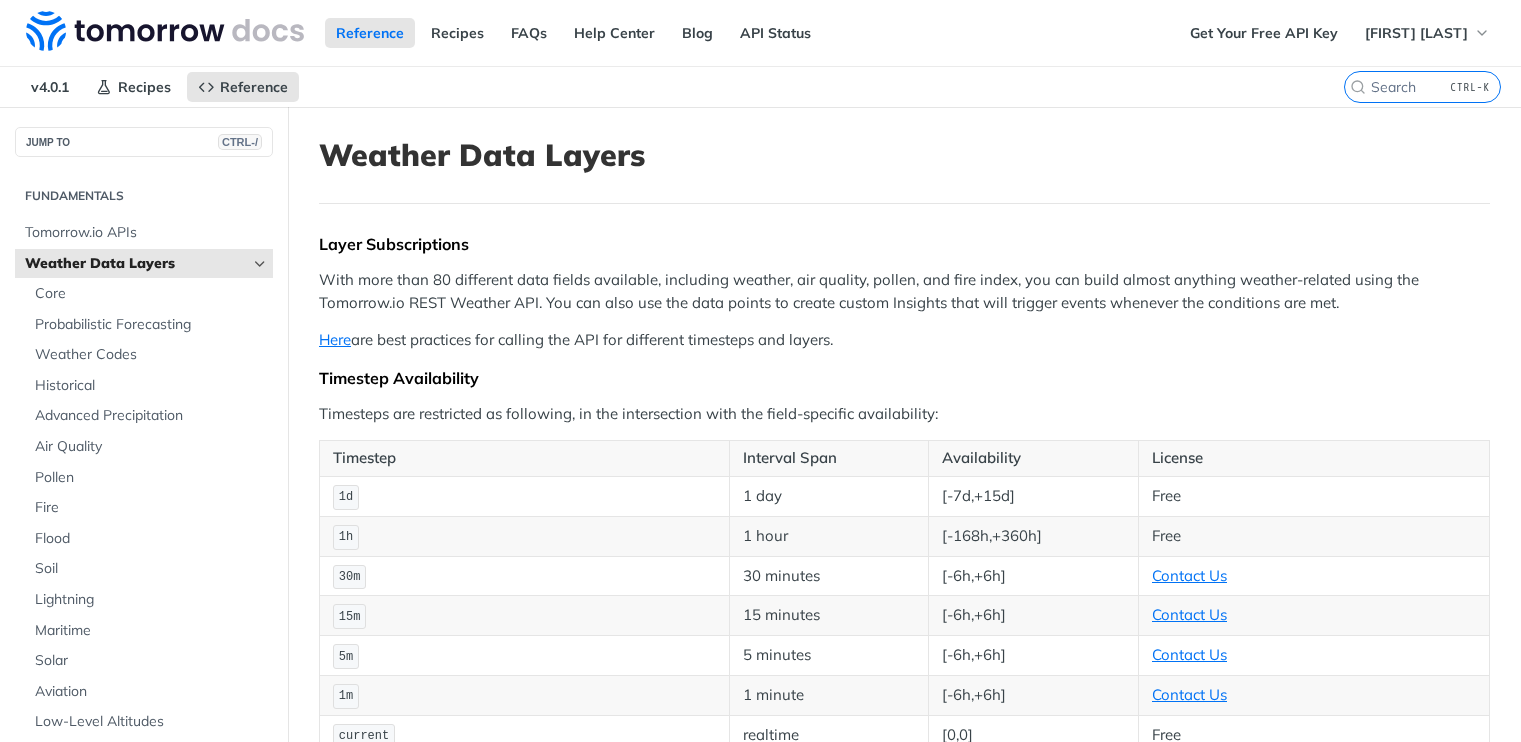 scroll, scrollTop: 0, scrollLeft: 0, axis: both 